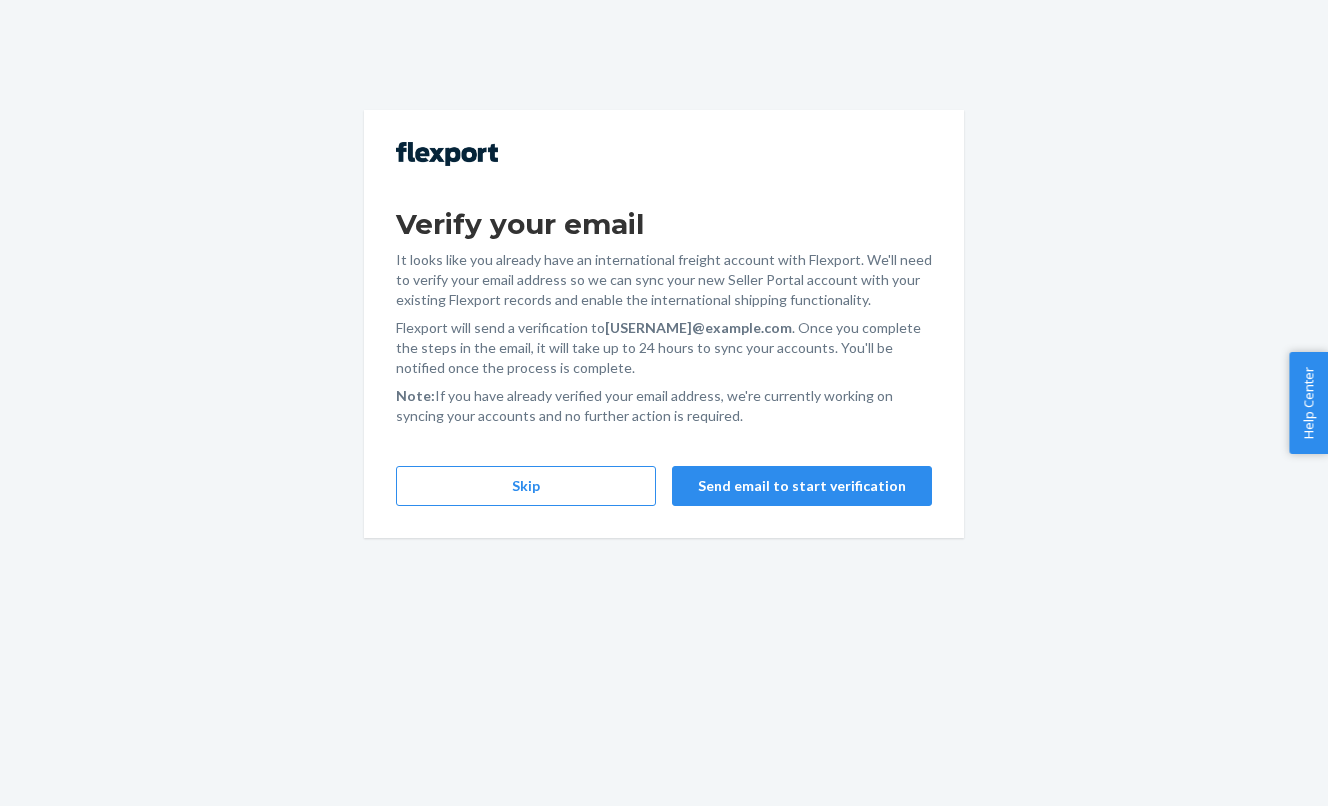 scroll, scrollTop: 0, scrollLeft: 0, axis: both 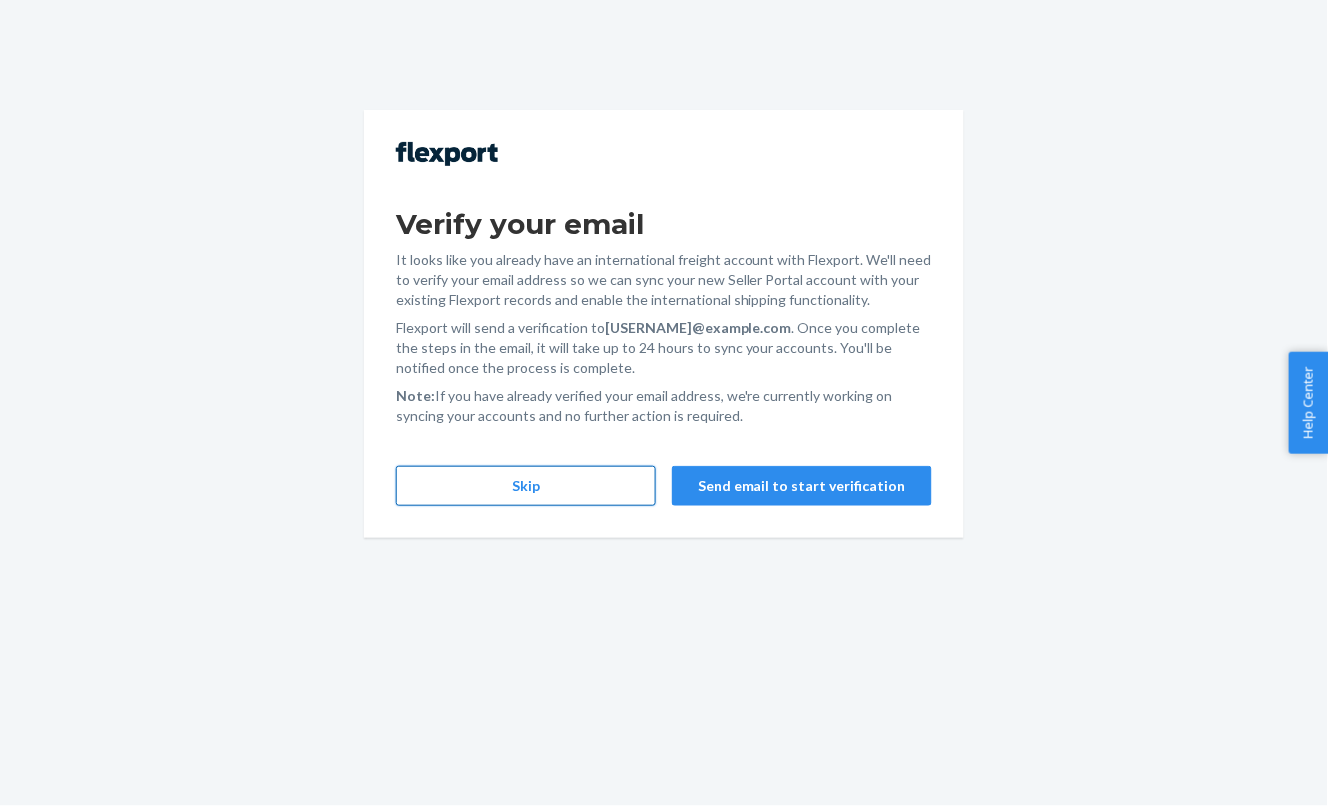 click on "Skip" at bounding box center [526, 486] 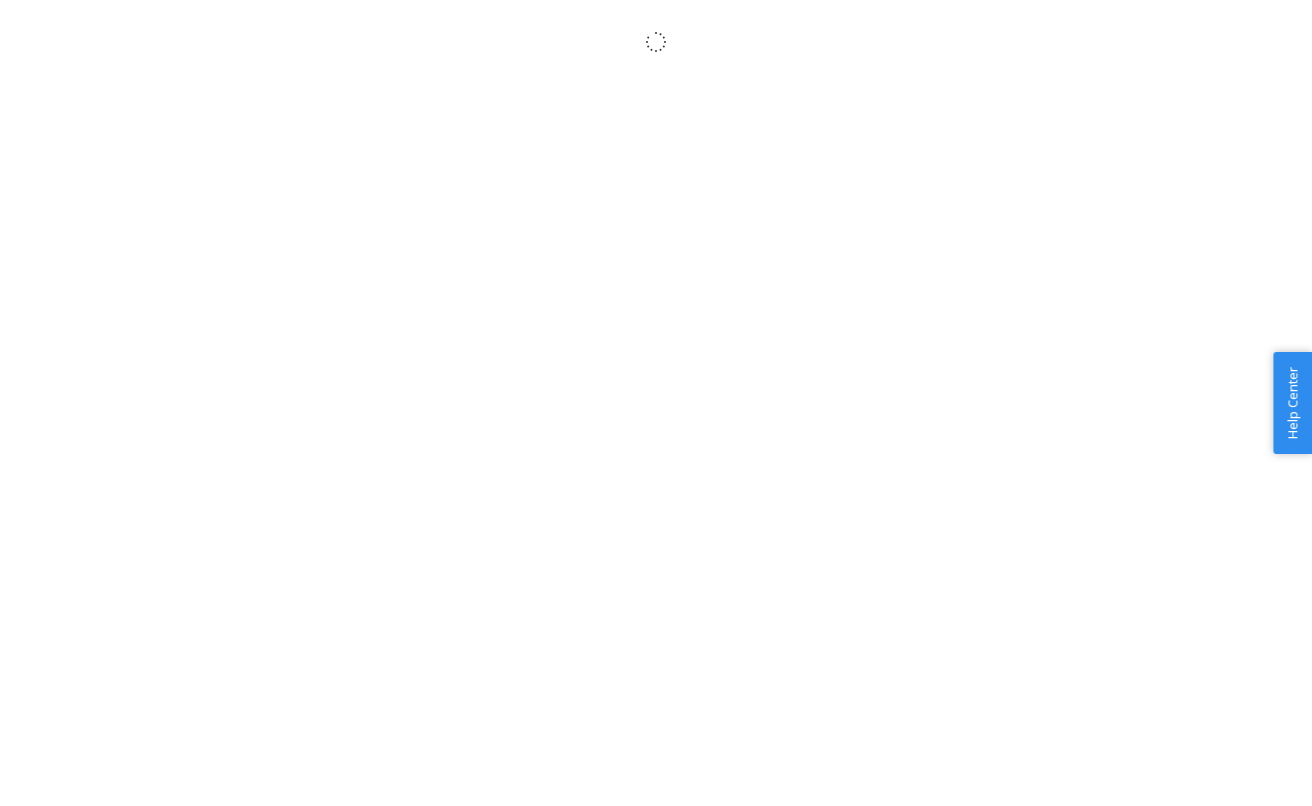scroll, scrollTop: 0, scrollLeft: 0, axis: both 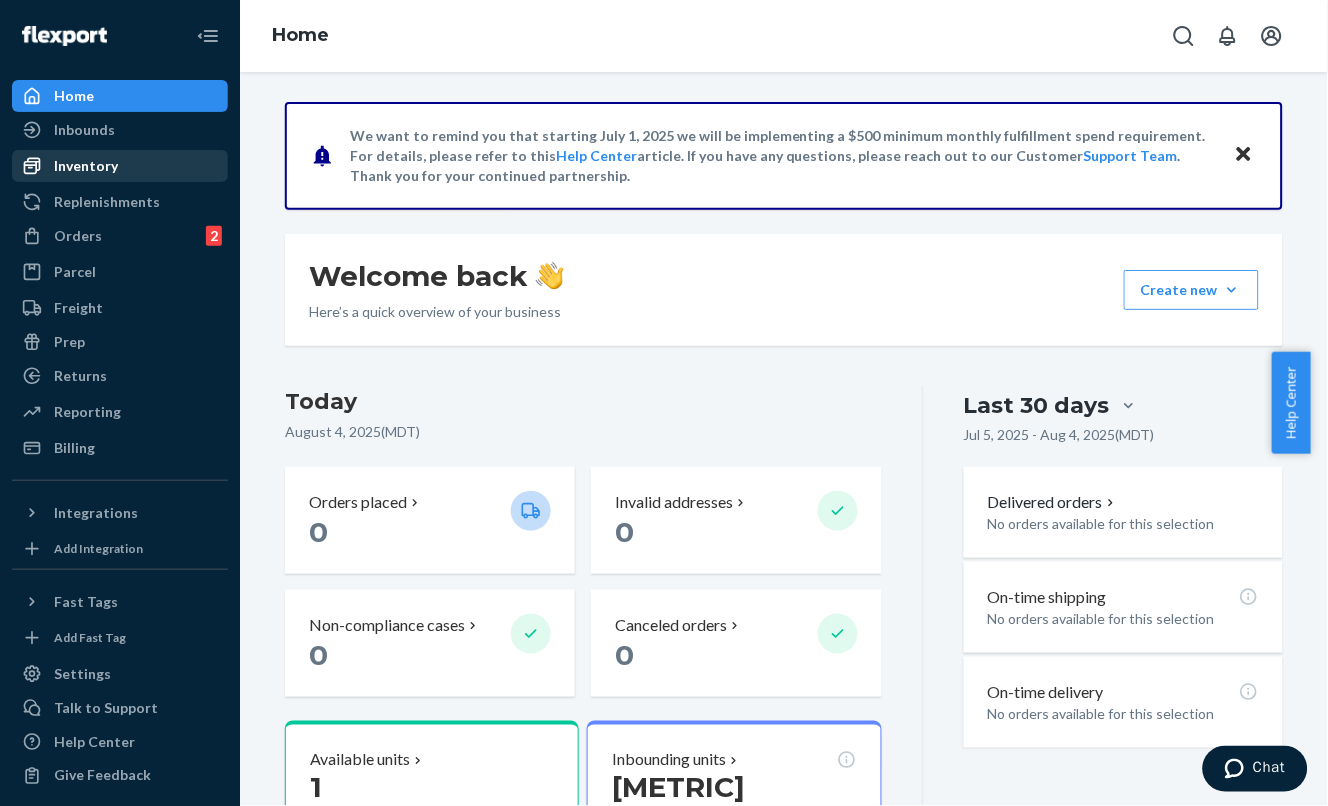 click on "Inventory" at bounding box center (86, 166) 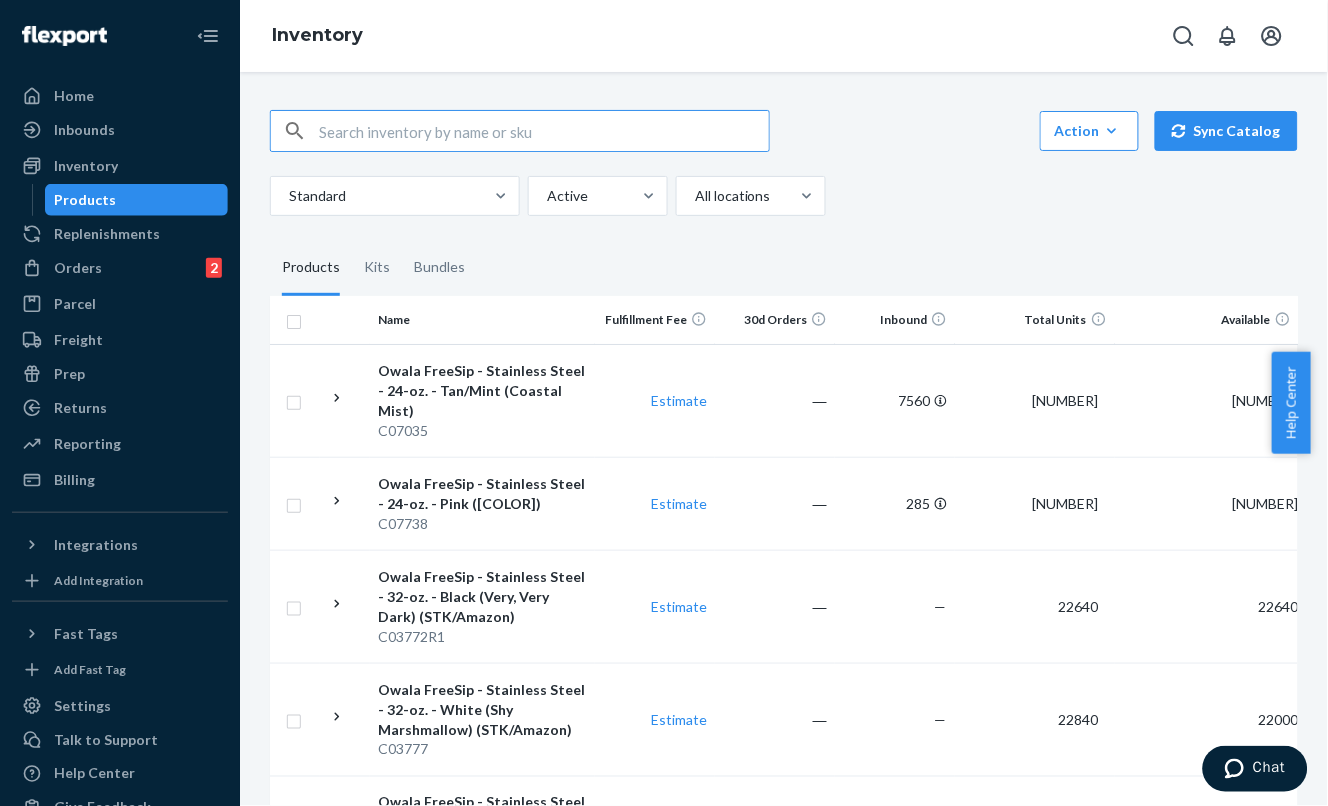 click at bounding box center [544, 131] 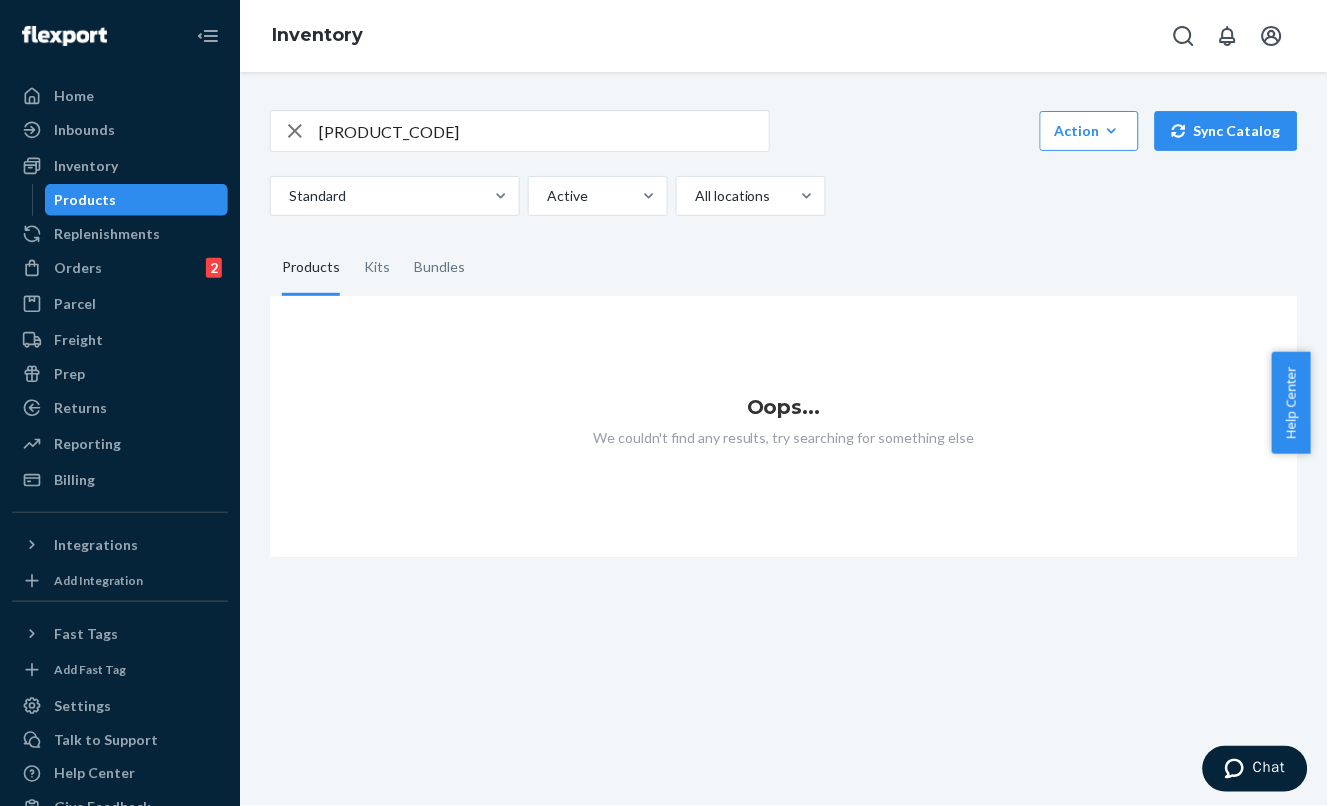 click on "[PRODUCT_CODE]" at bounding box center (544, 131) 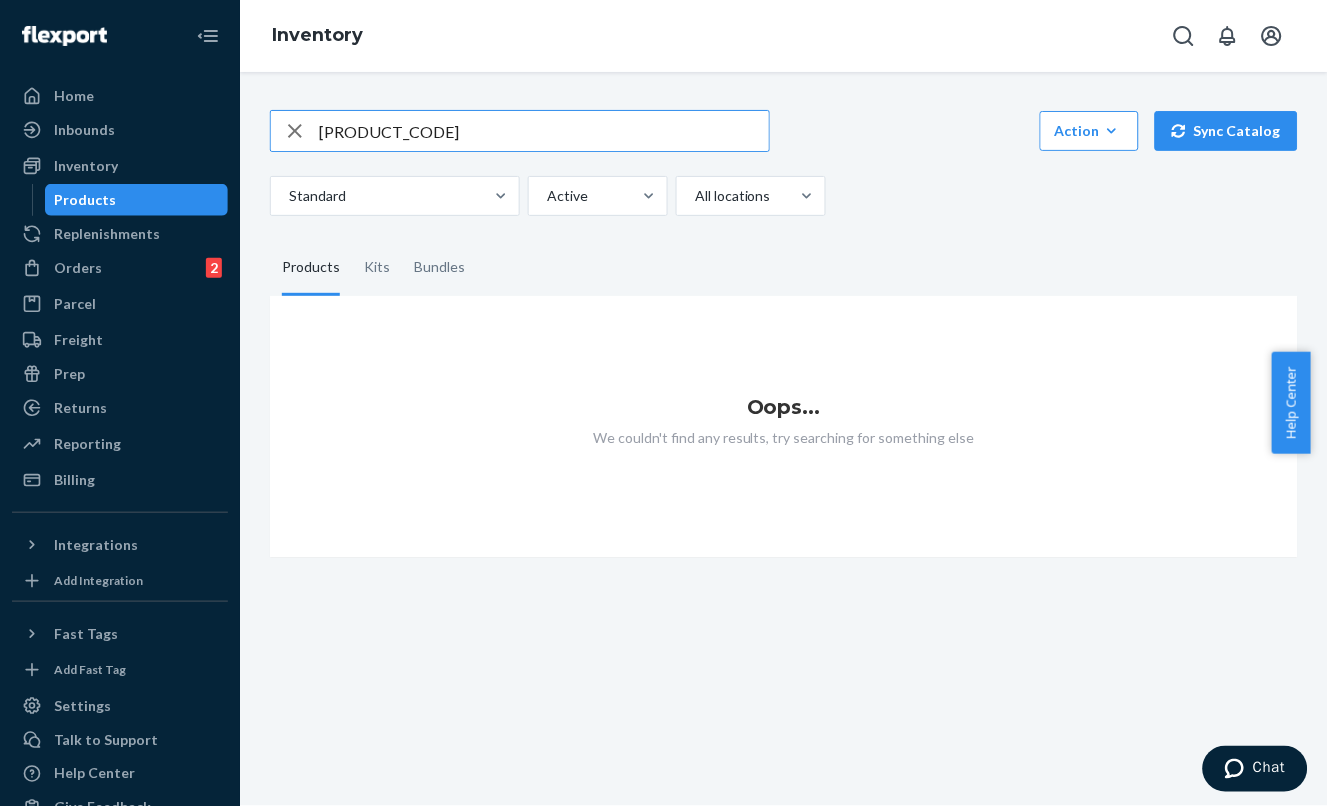 click on "[PRODUCT_CODE]" at bounding box center [544, 131] 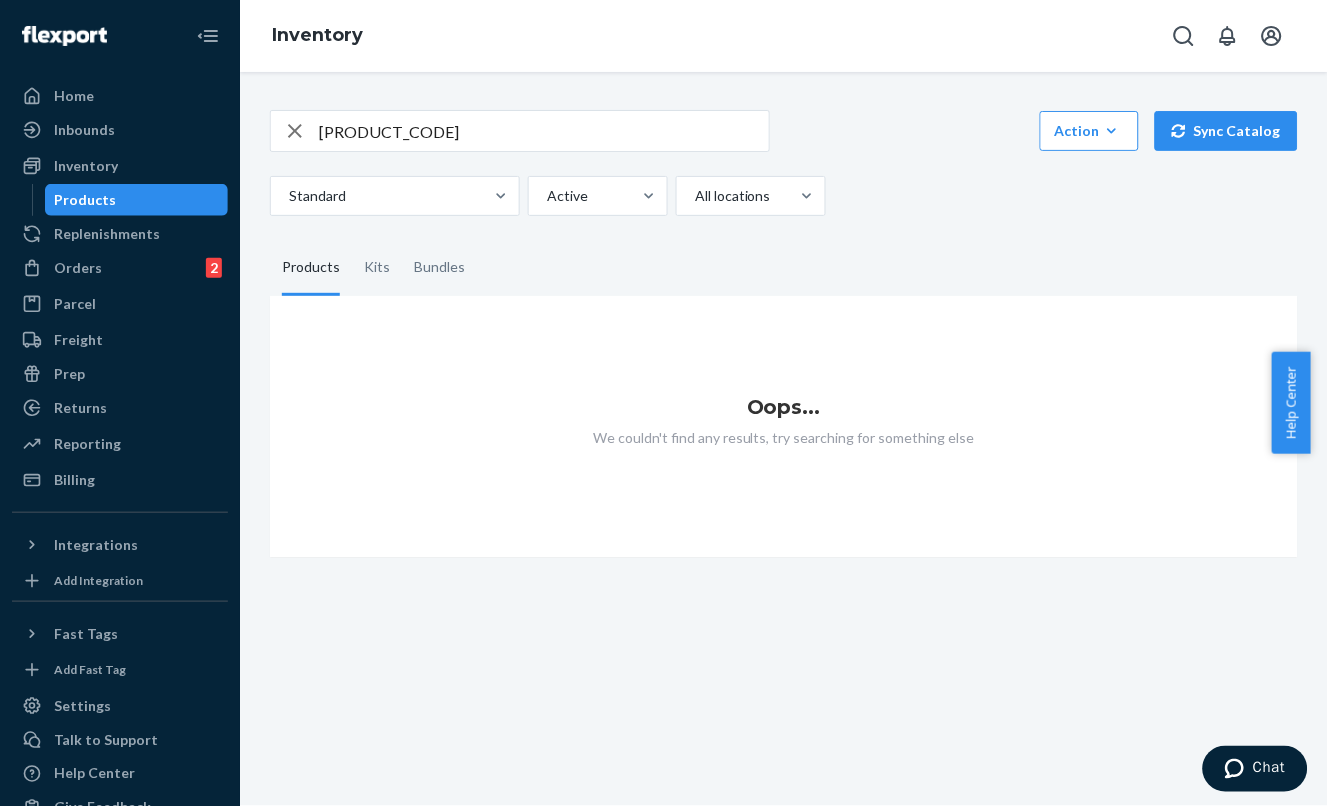 click on "[PRODUCT_CODE]" at bounding box center [544, 131] 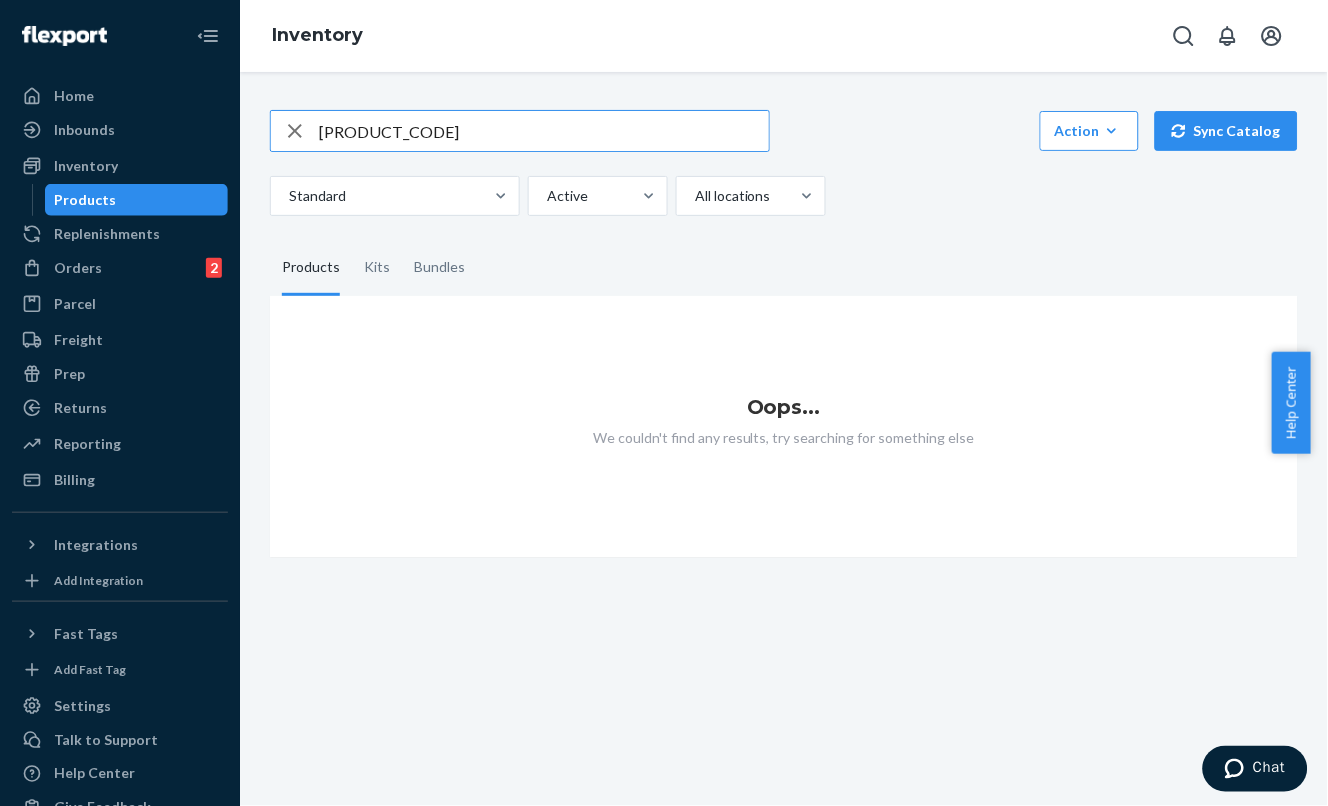 type on "[PRODUCT_CODE]" 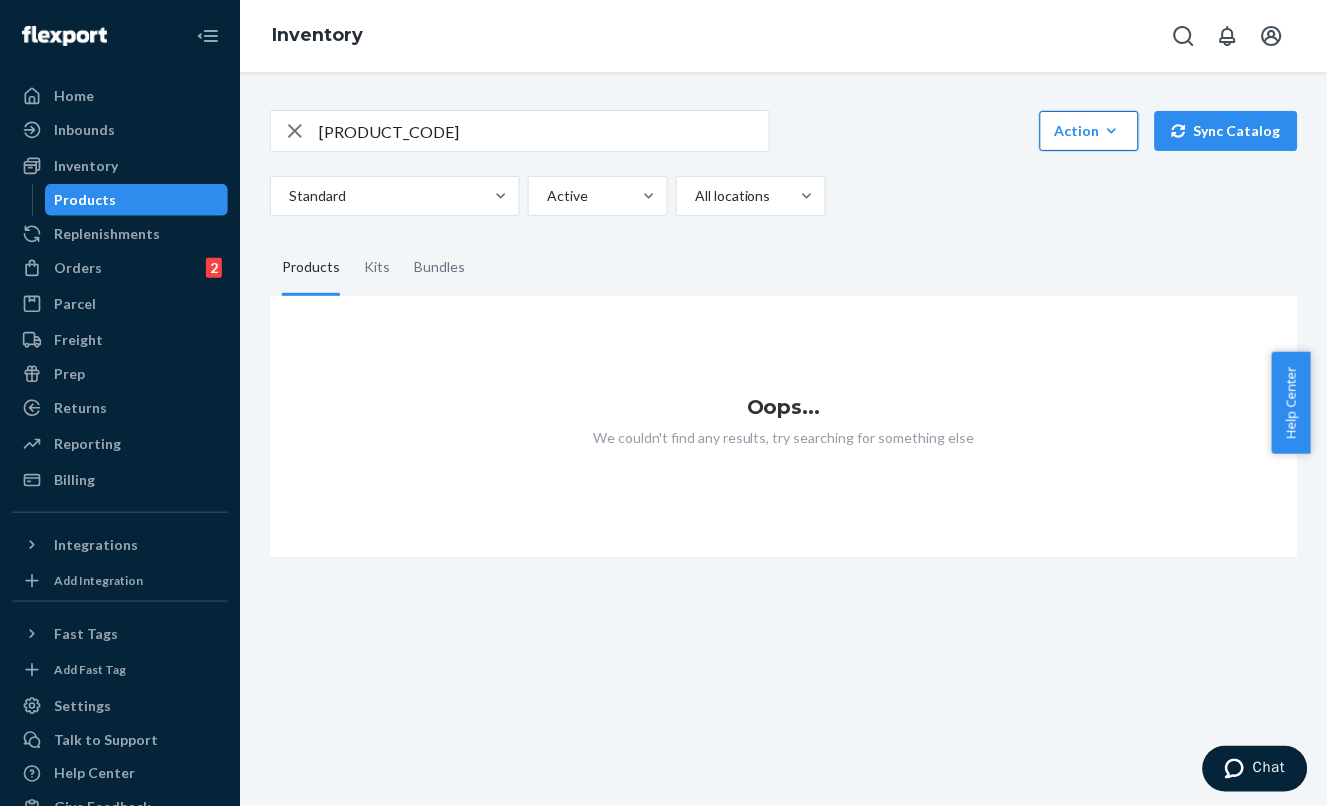 click on "Action" at bounding box center [1089, 131] 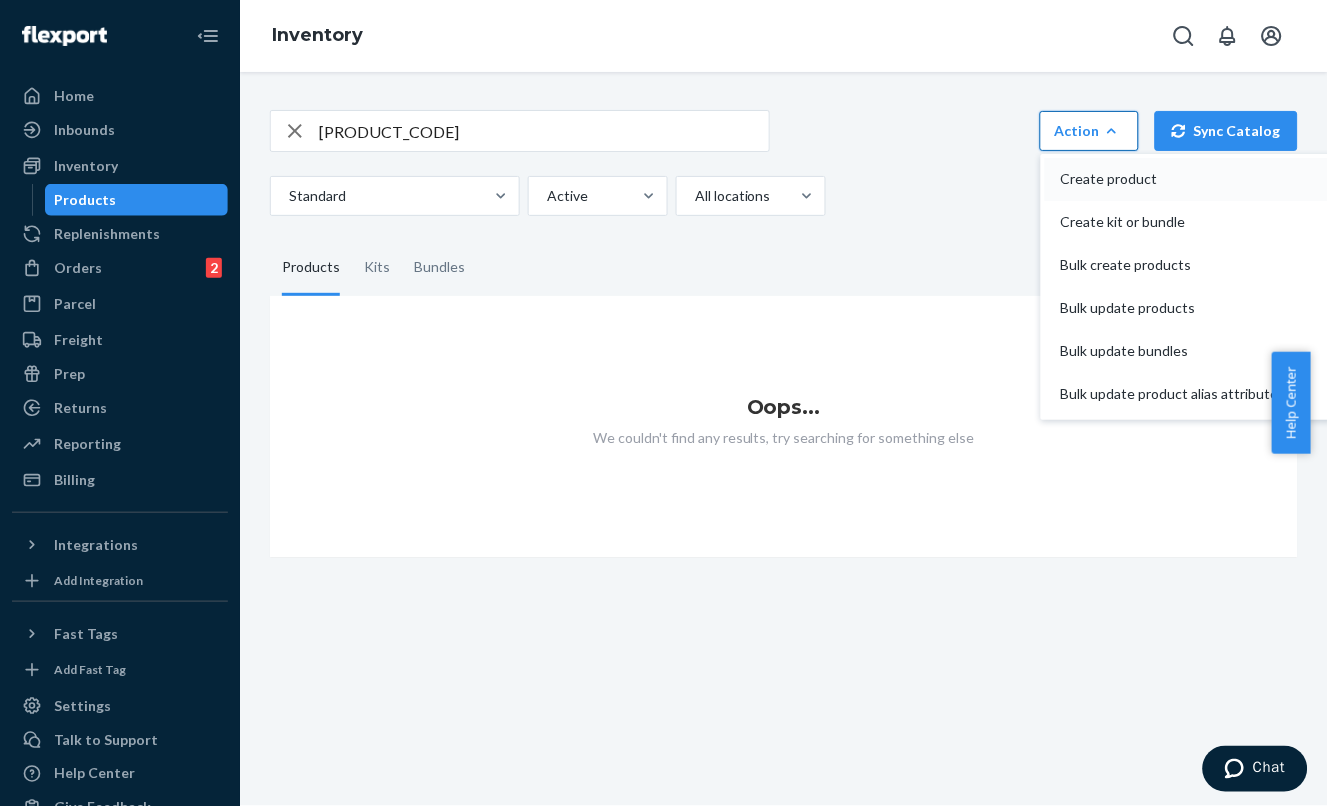 click on "Create product" at bounding box center (1170, 179) 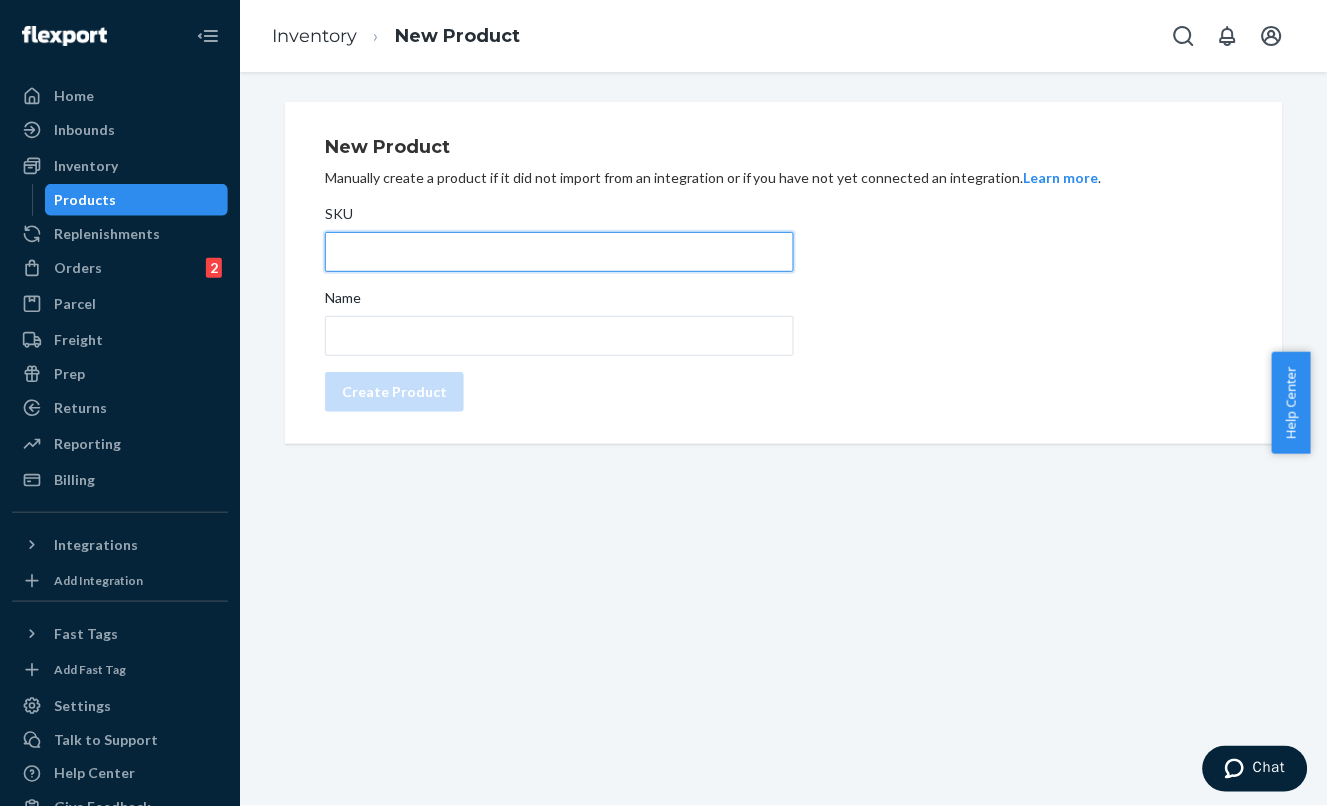 click on "SKU" at bounding box center (559, 252) 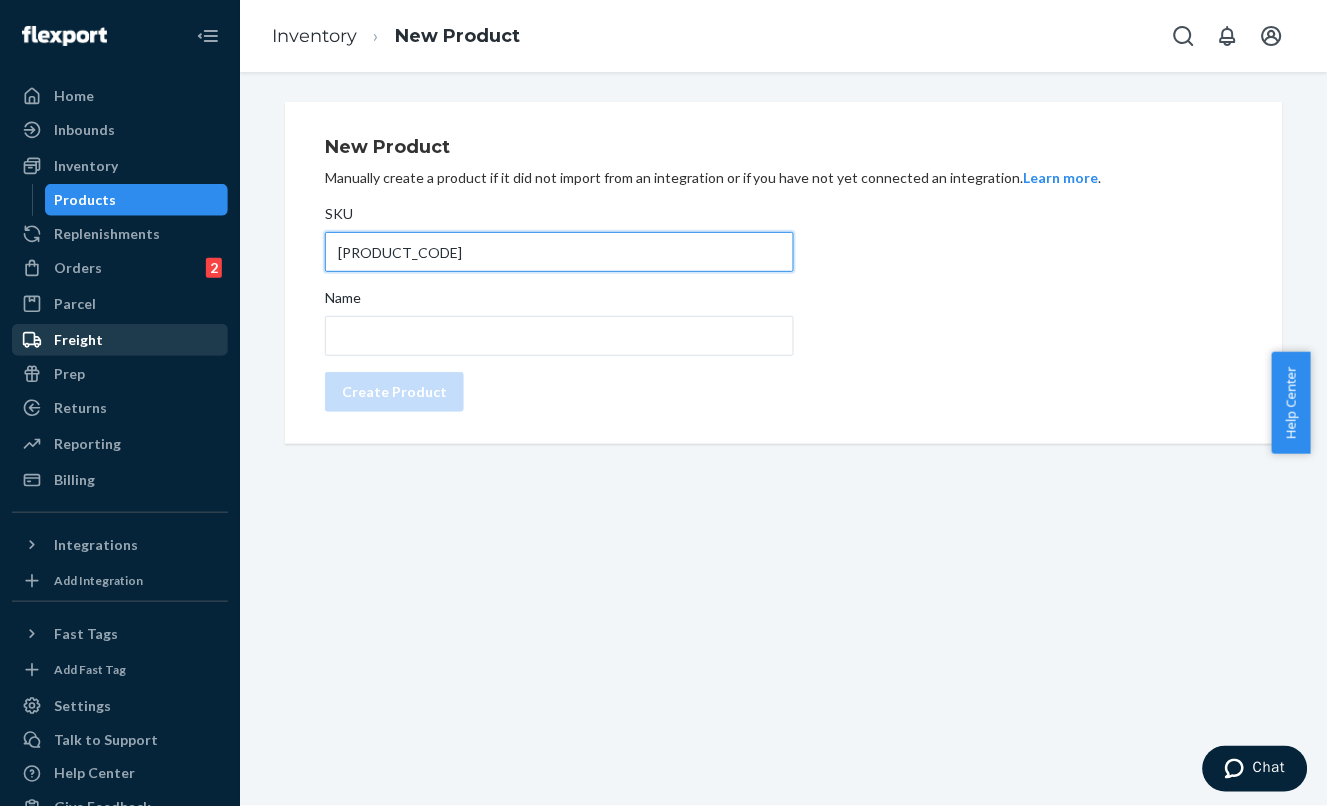 type on "[PRODUCT_CODE]" 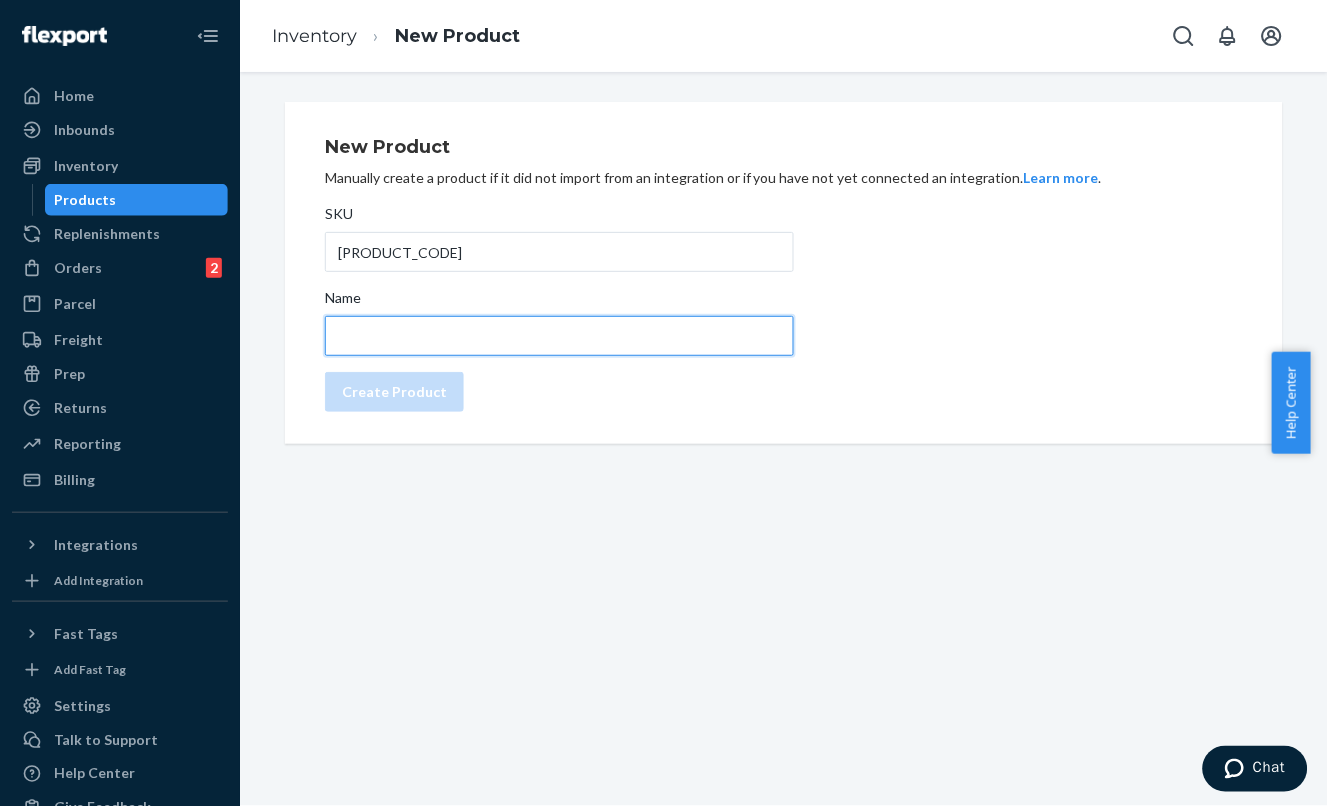 click on "Name" at bounding box center [559, 336] 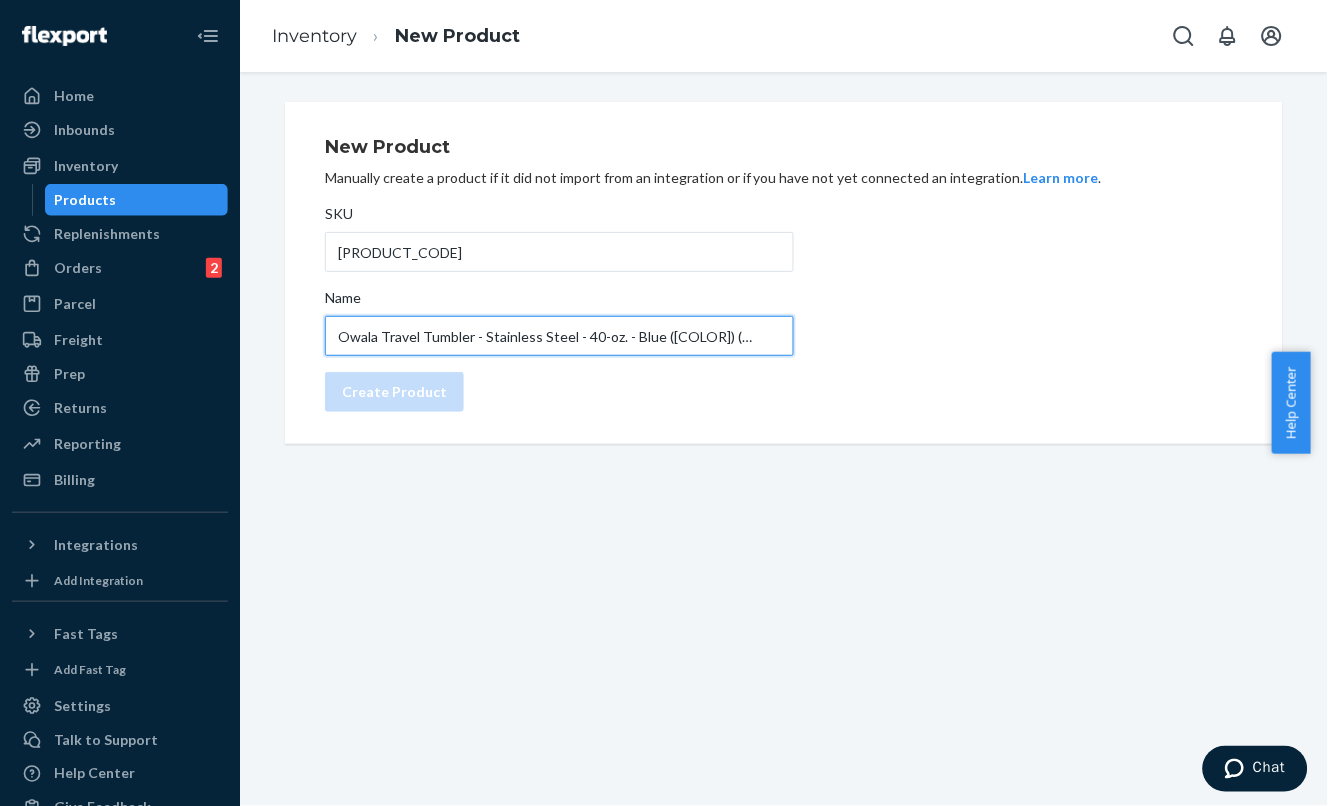 scroll, scrollTop: 0, scrollLeft: 103, axis: horizontal 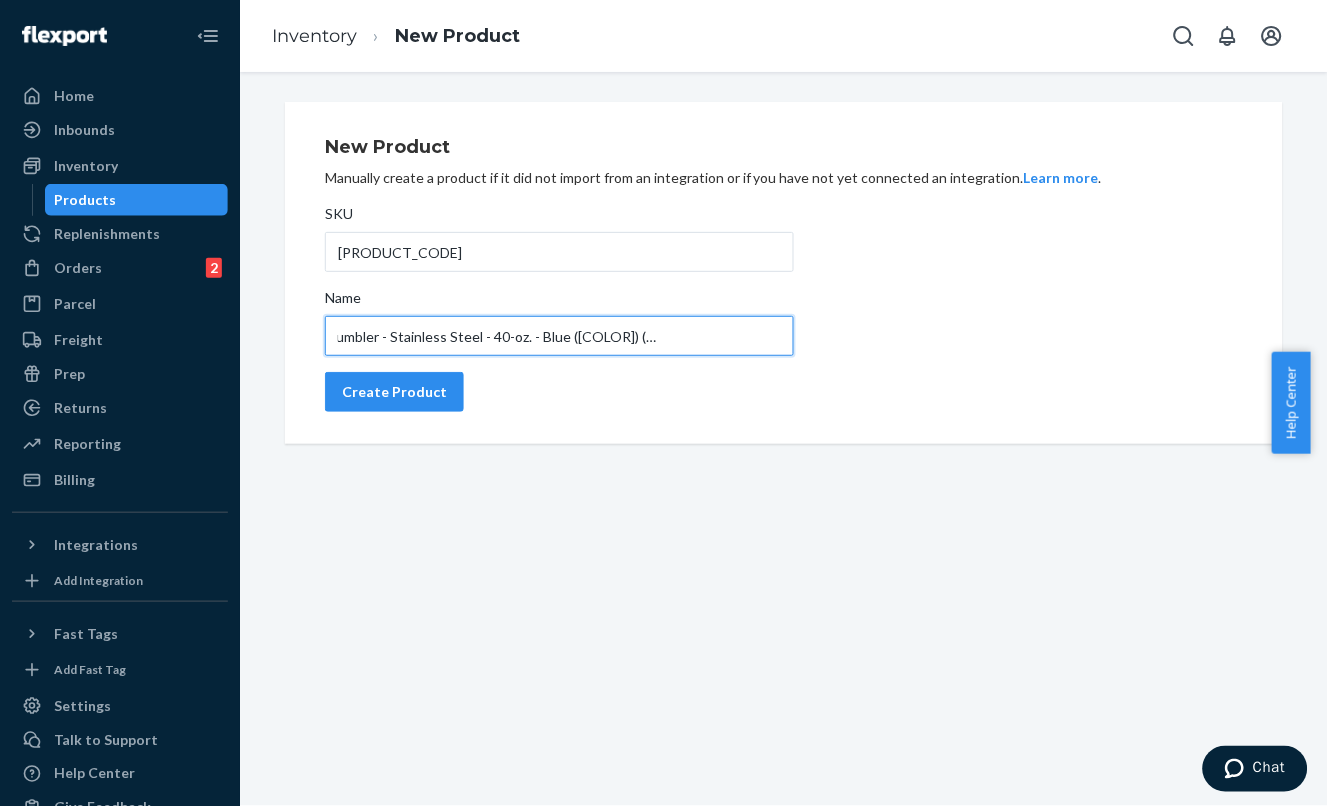 type on "Owala Travel Tumbler - Stainless Steel - 40-oz. - Blue ([COLOR]) (Academy Sports)" 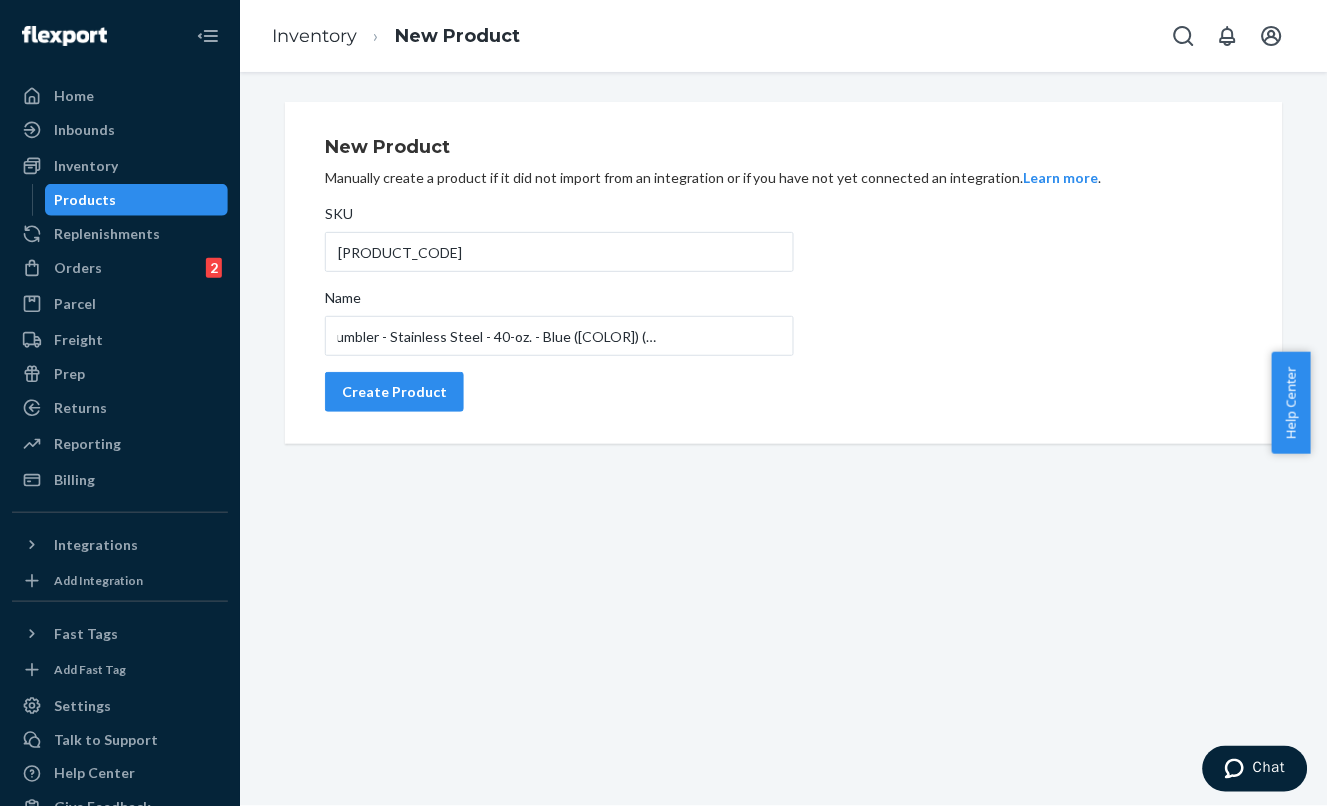click on "Create Product" at bounding box center (559, 392) 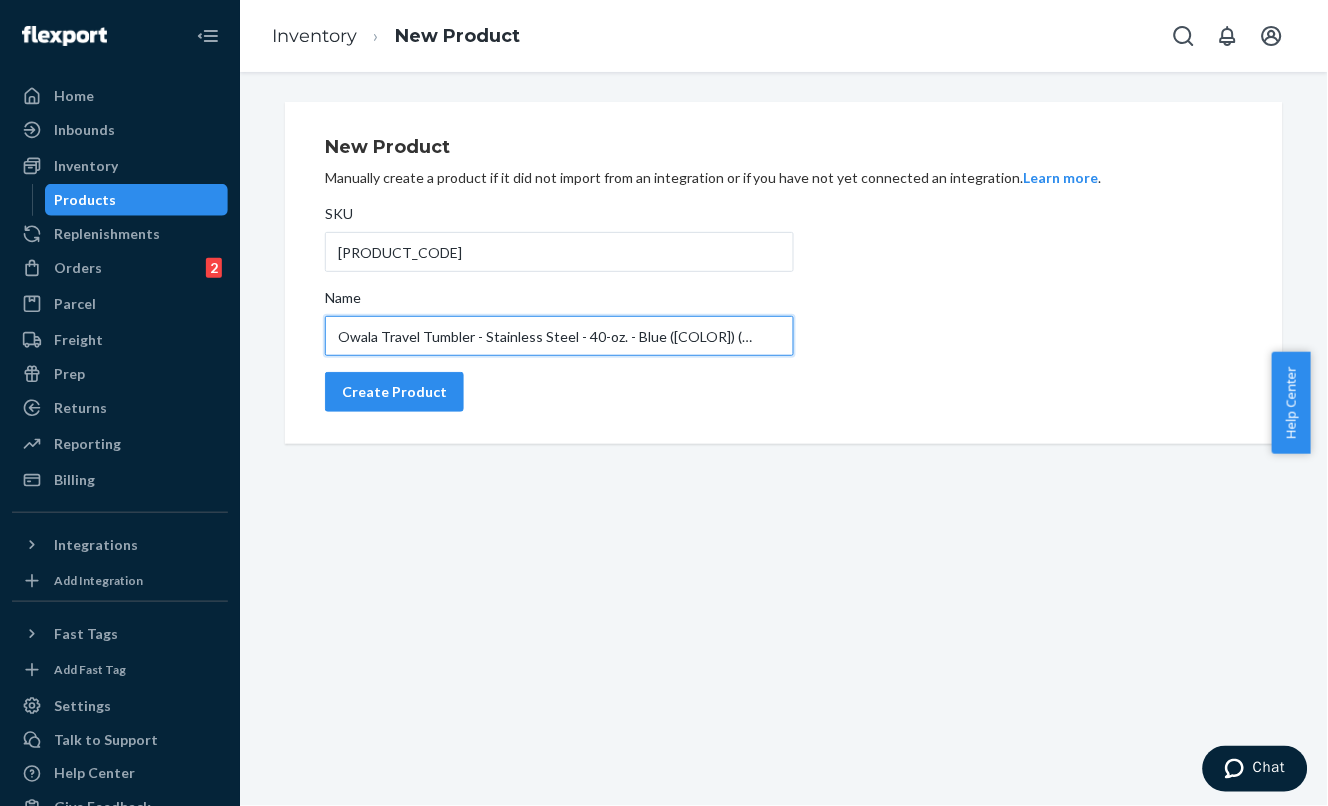 click on "Owala Travel Tumbler - Stainless Steel - 40-oz. - Blue ([COLOR]) (Academy Sports)" at bounding box center [559, 336] 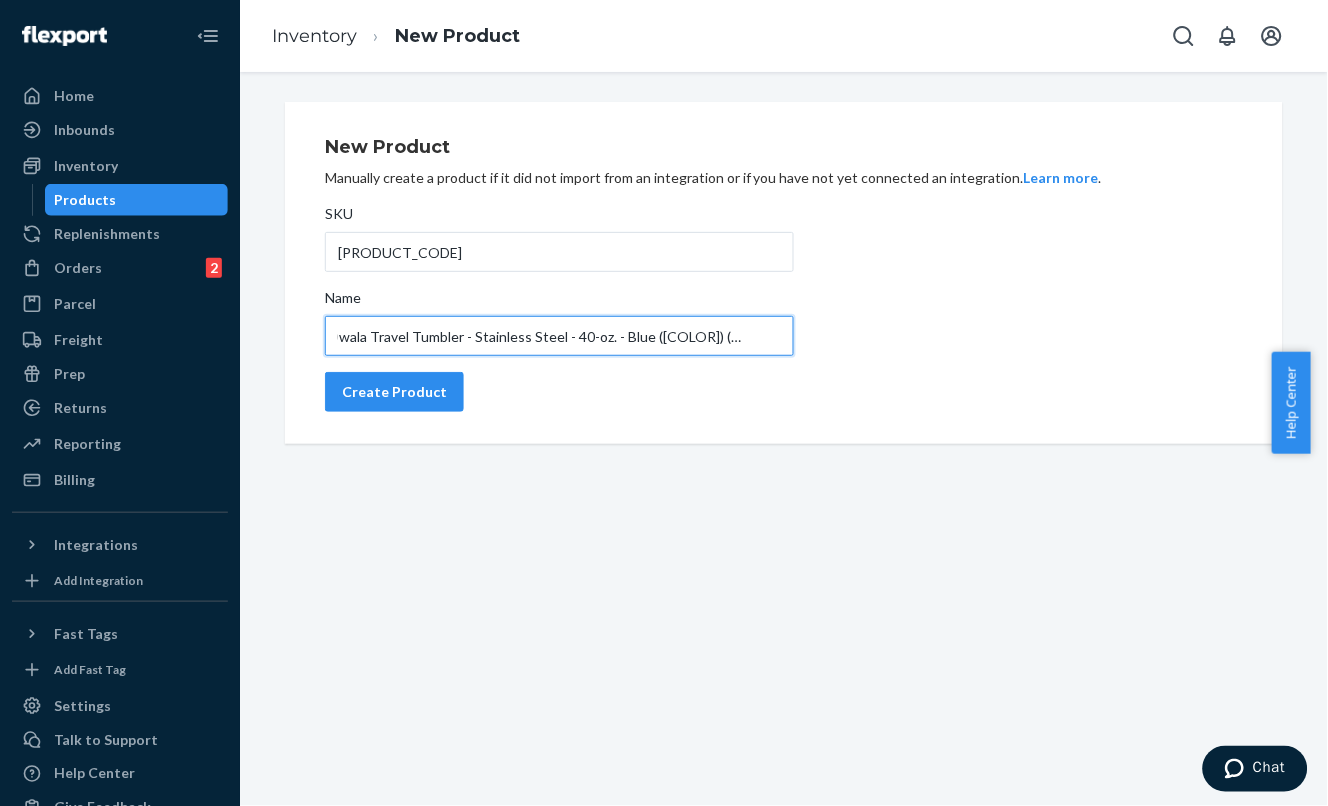 scroll, scrollTop: 0, scrollLeft: 0, axis: both 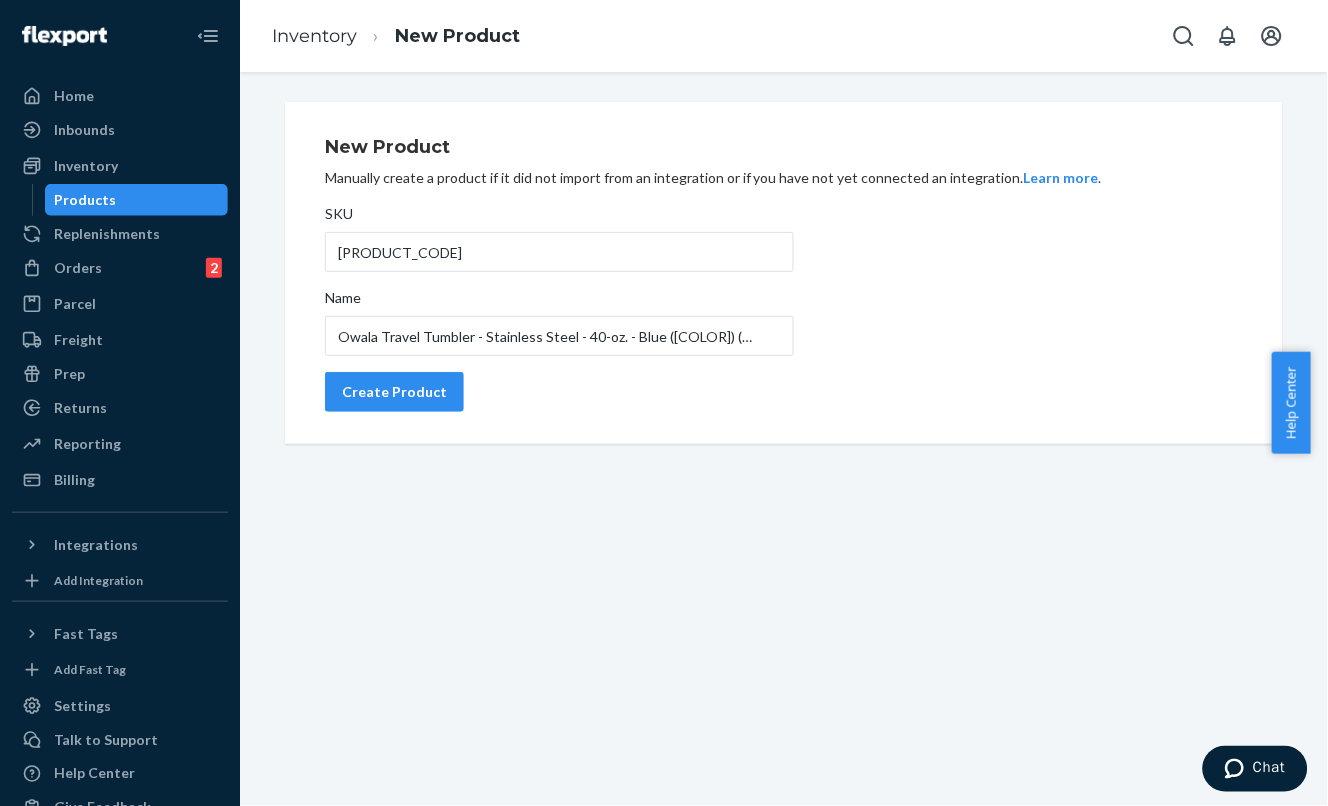 click on "Create Product" at bounding box center (559, 392) 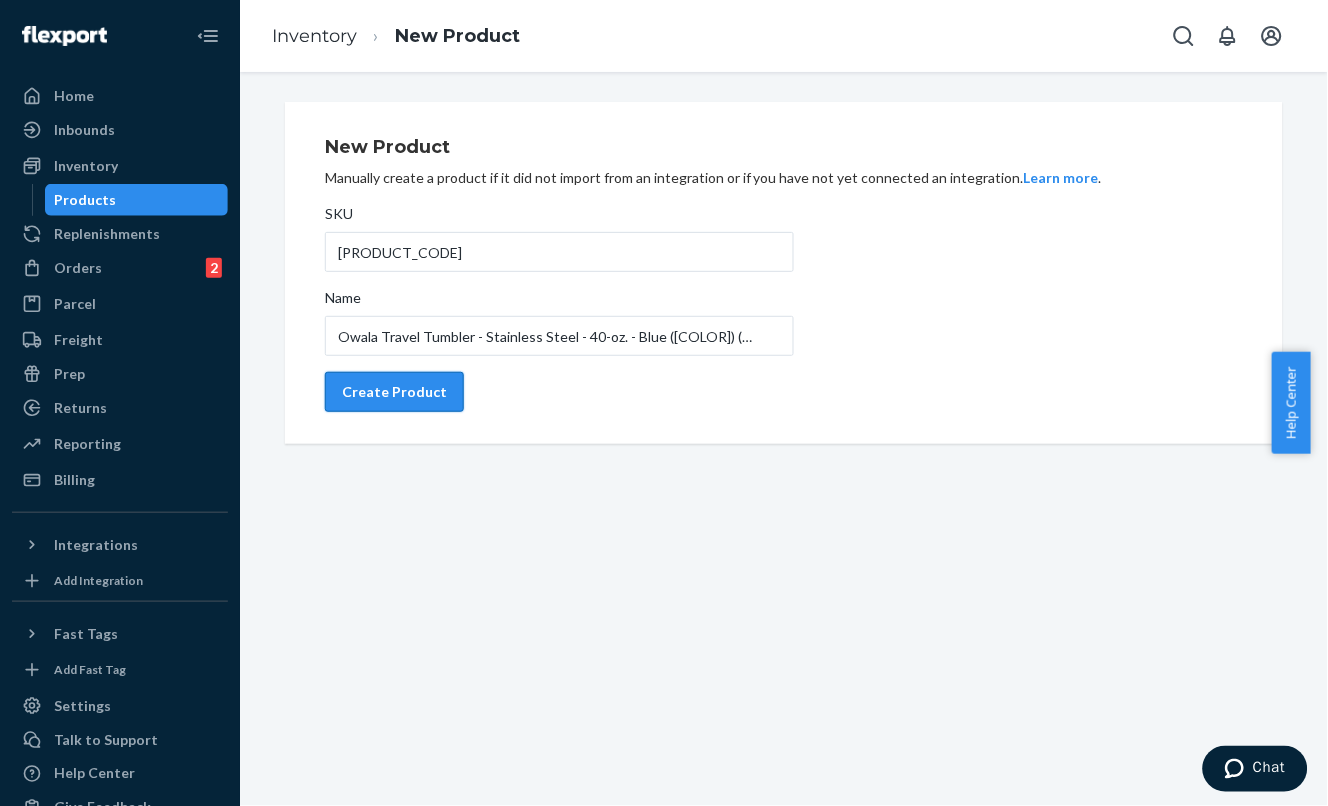 click on "Create Product" at bounding box center [394, 392] 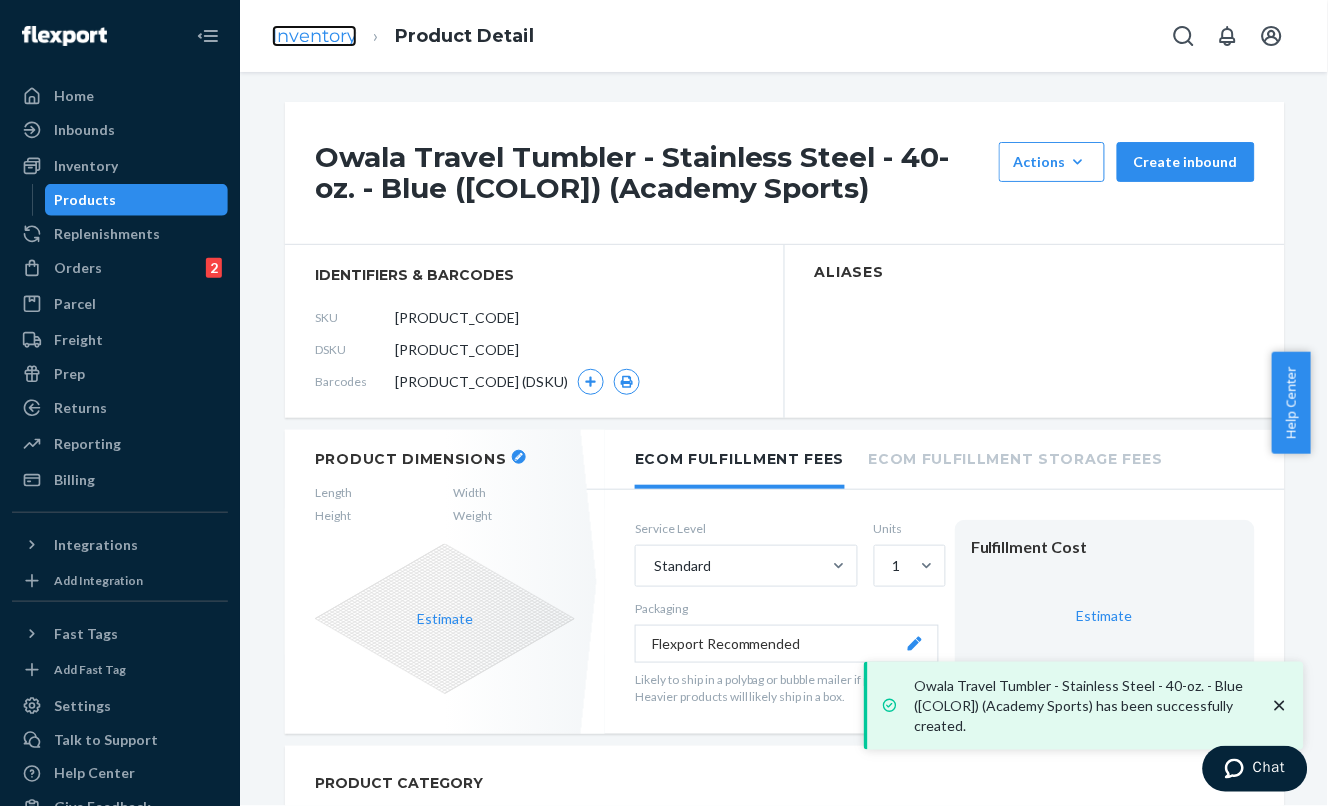 click on "Inventory" at bounding box center (314, 36) 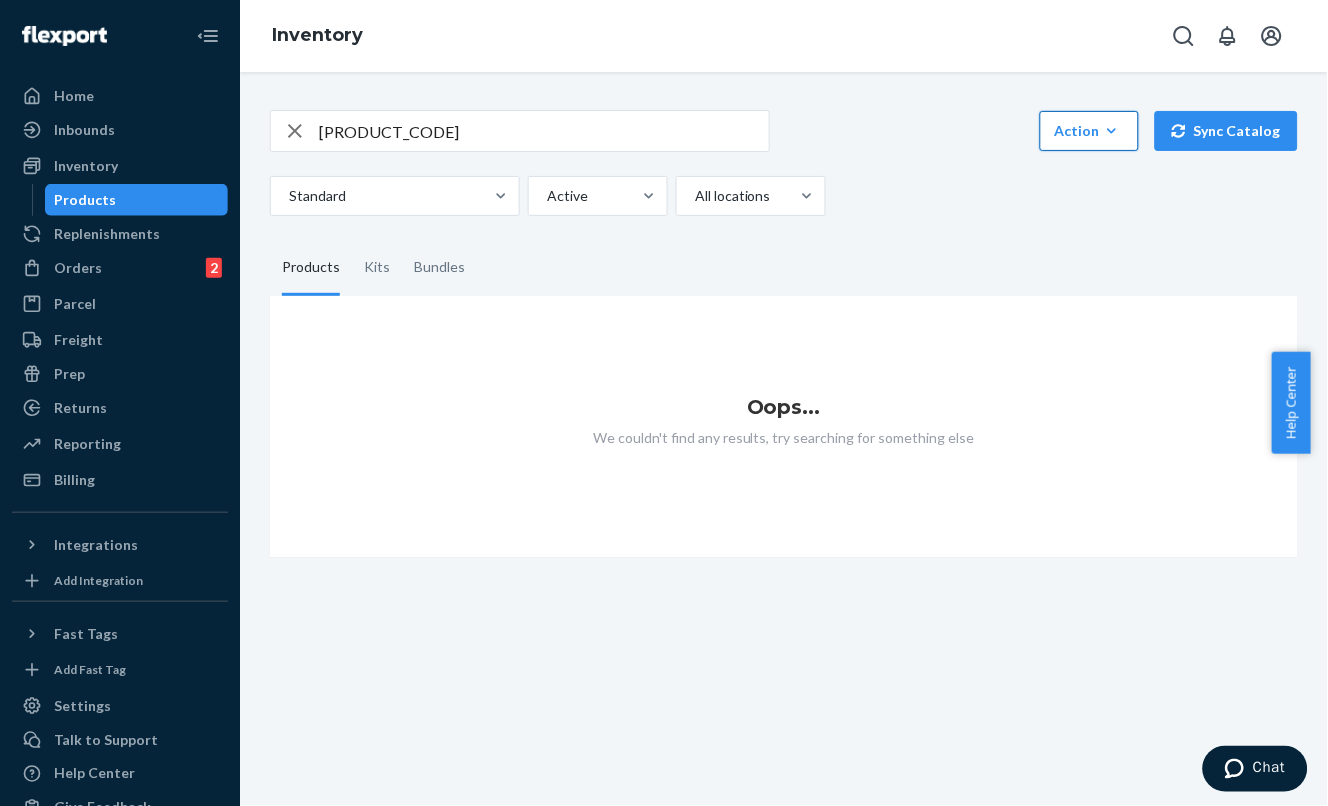 click 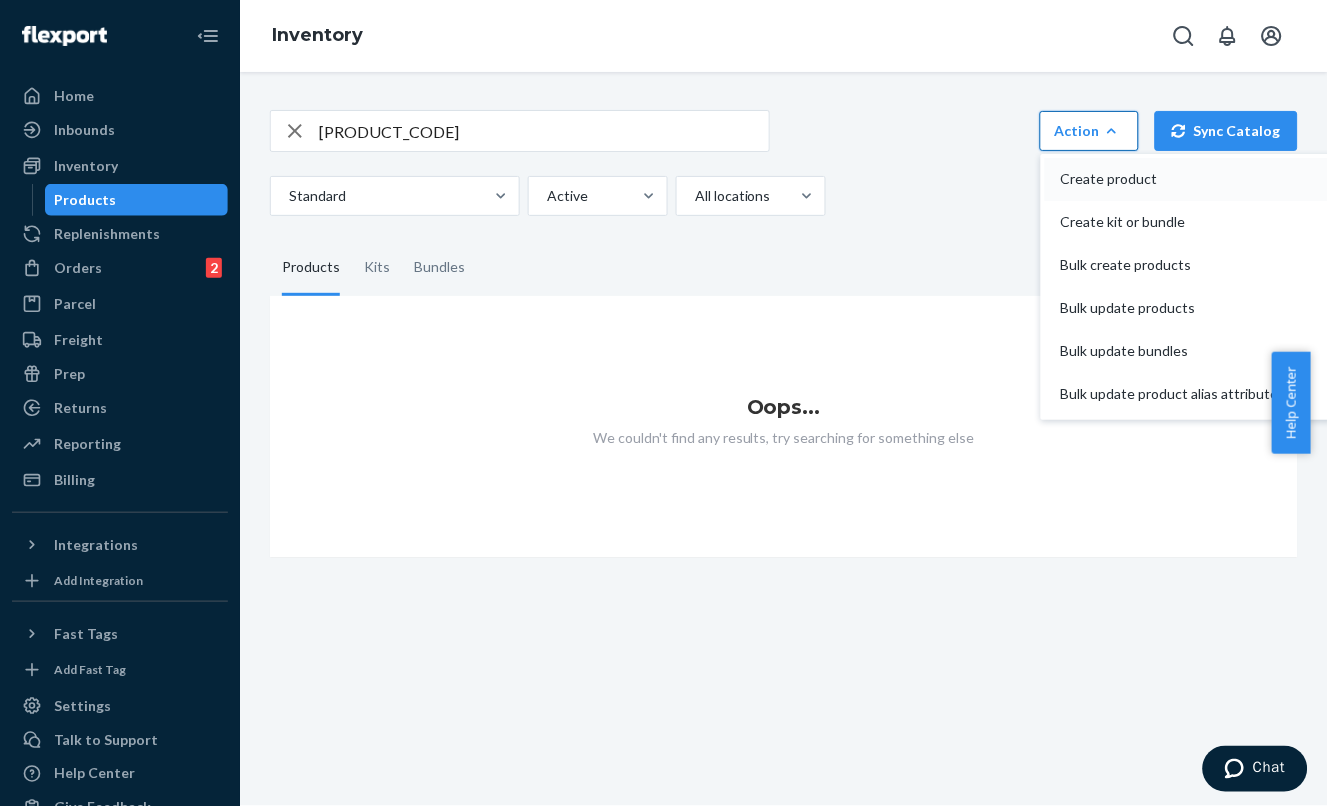 click on "Create product" at bounding box center [1170, 179] 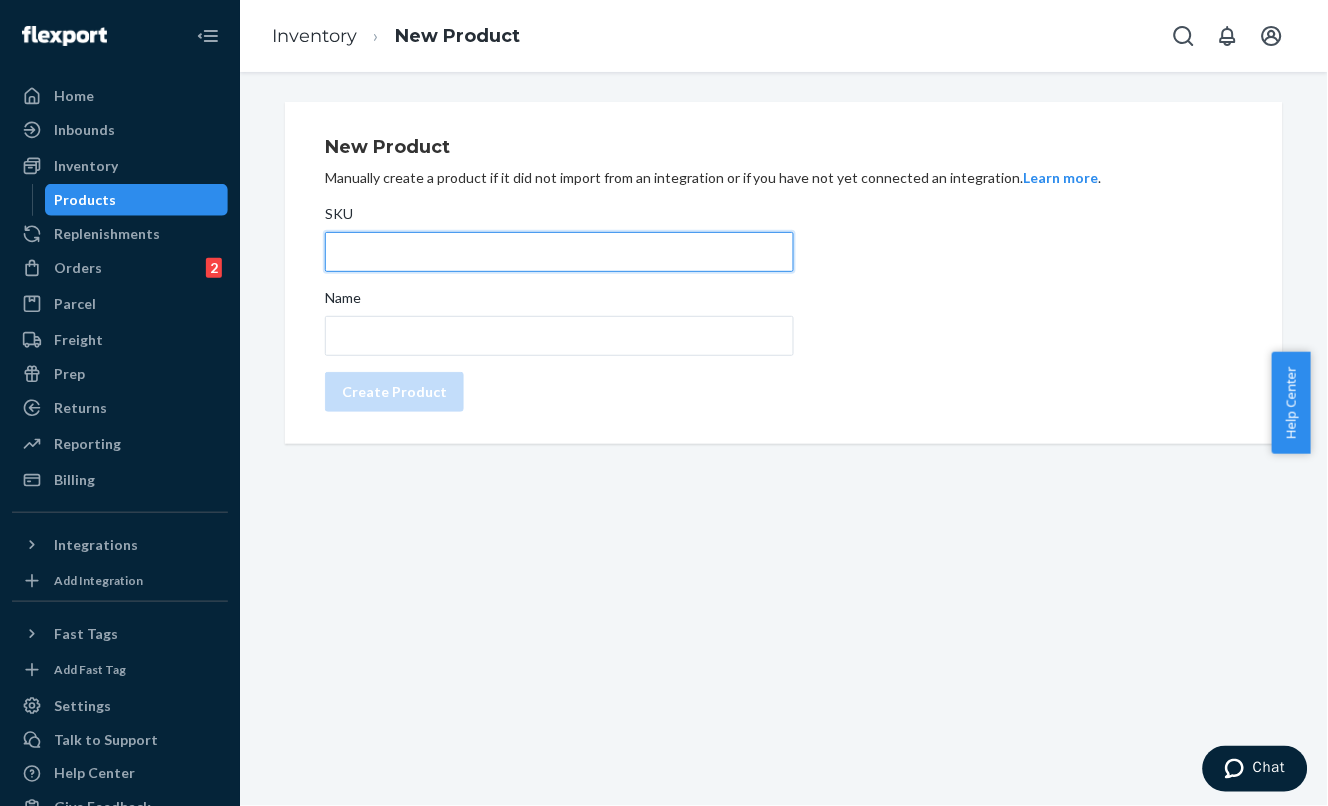click on "SKU" at bounding box center [559, 252] 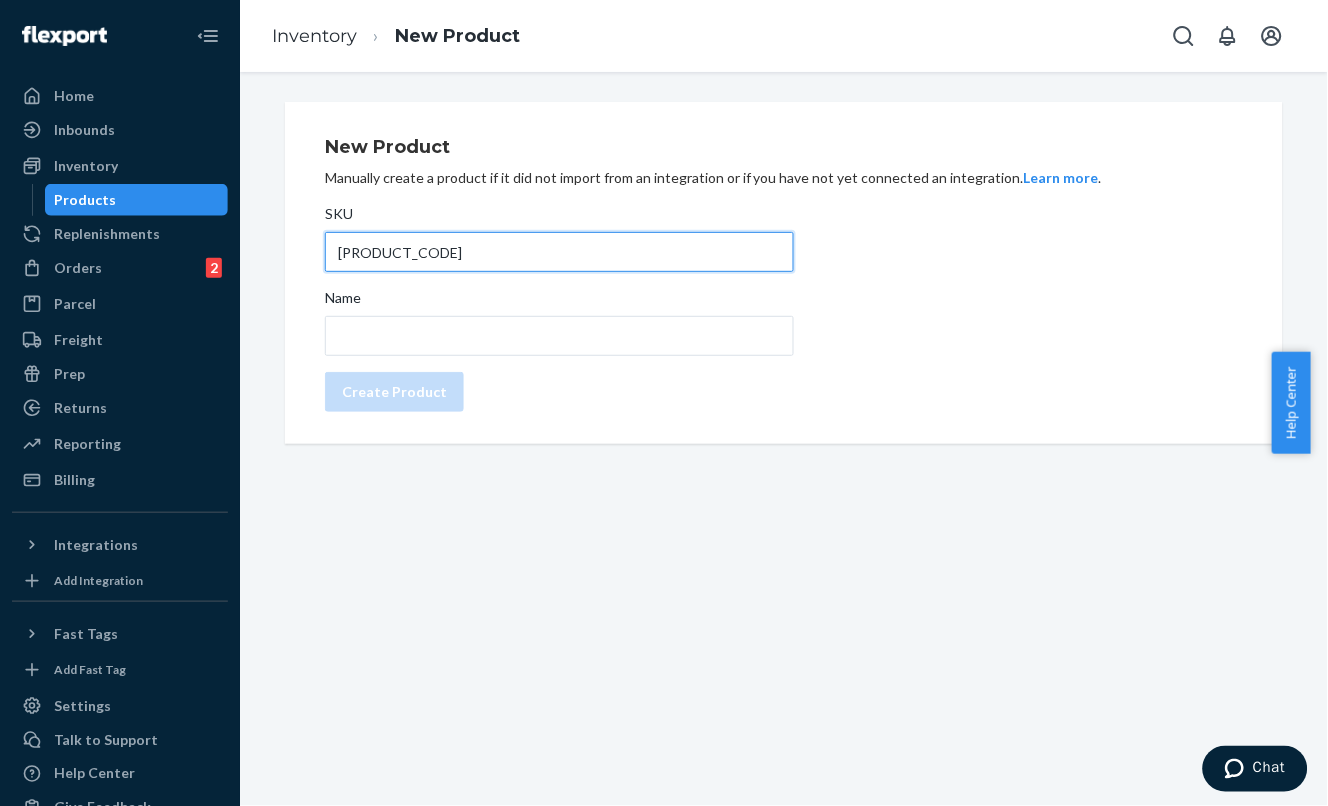 type on "[PRODUCT_CODE]" 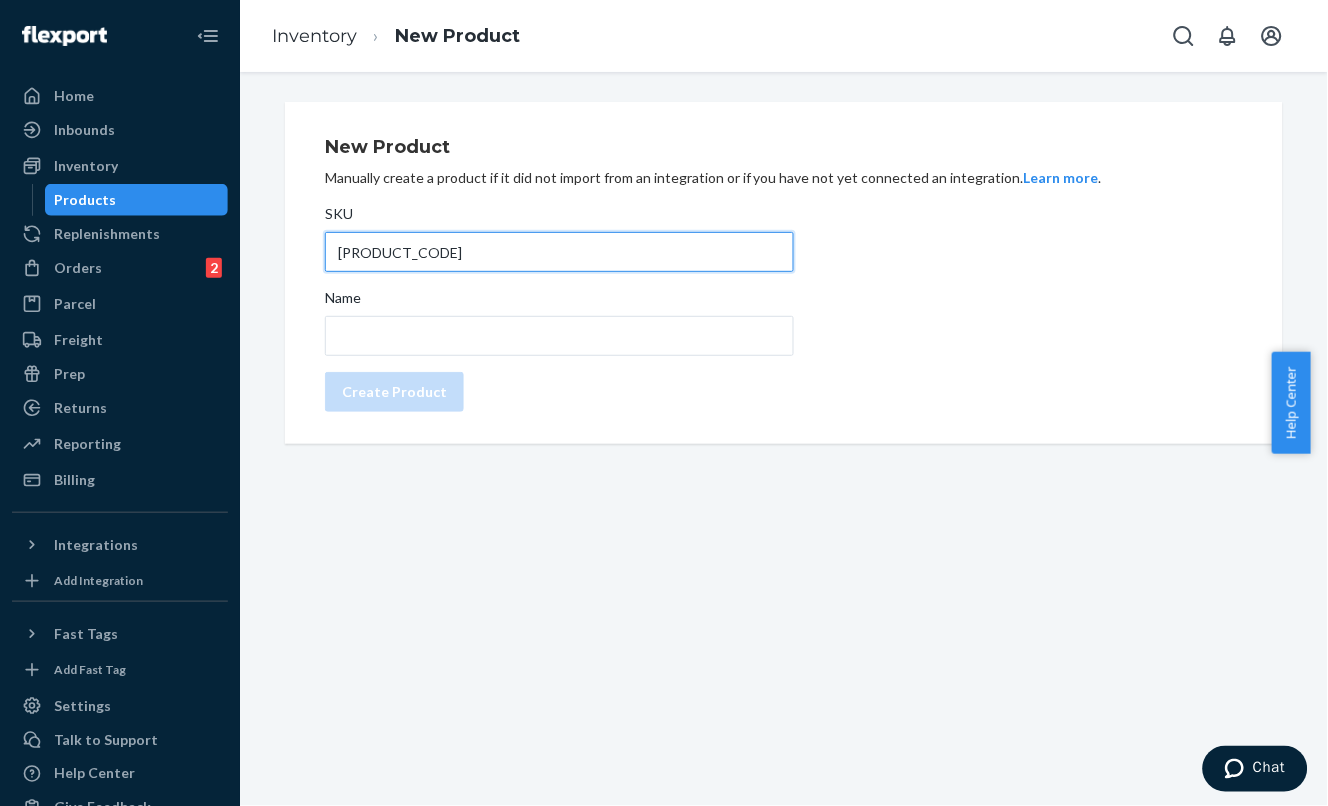 click on "[PRODUCT_CODE]" at bounding box center [559, 252] 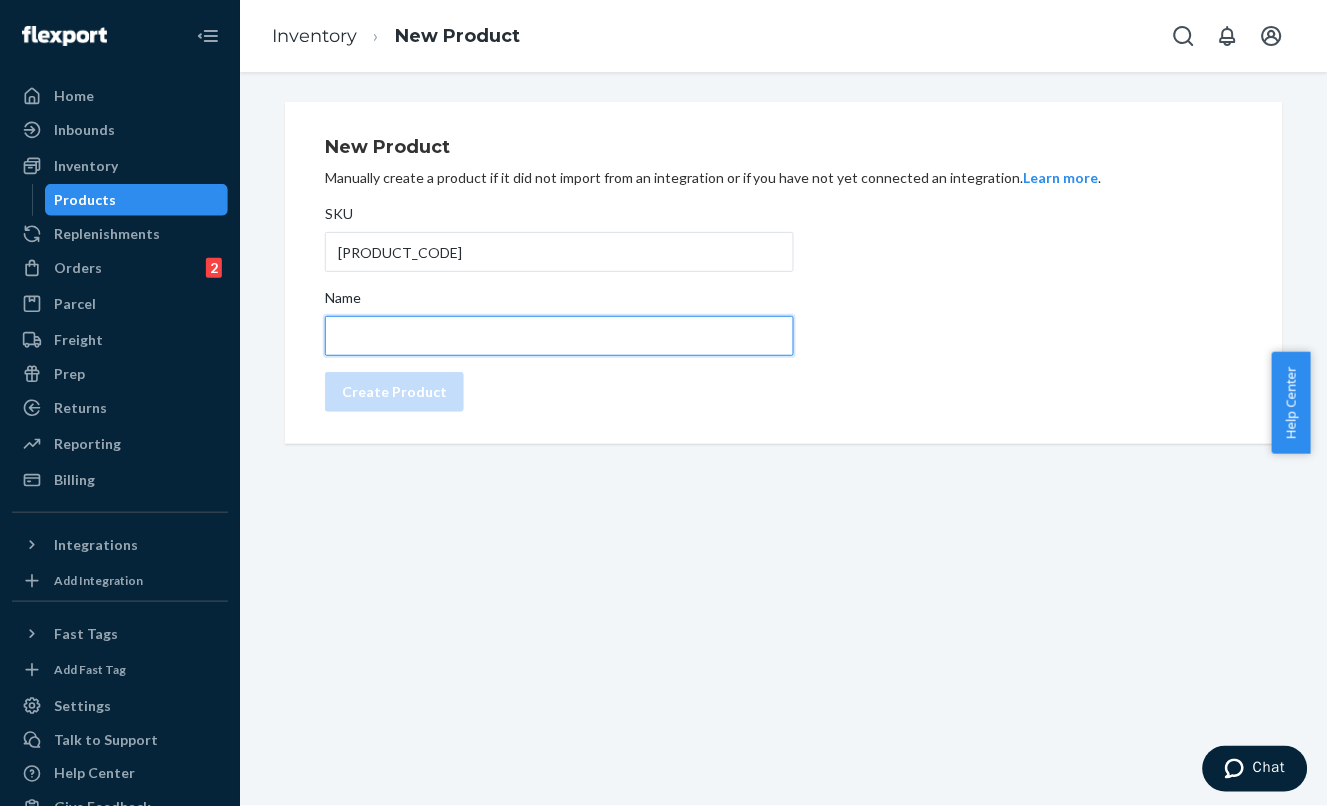 click on "Name" at bounding box center (559, 336) 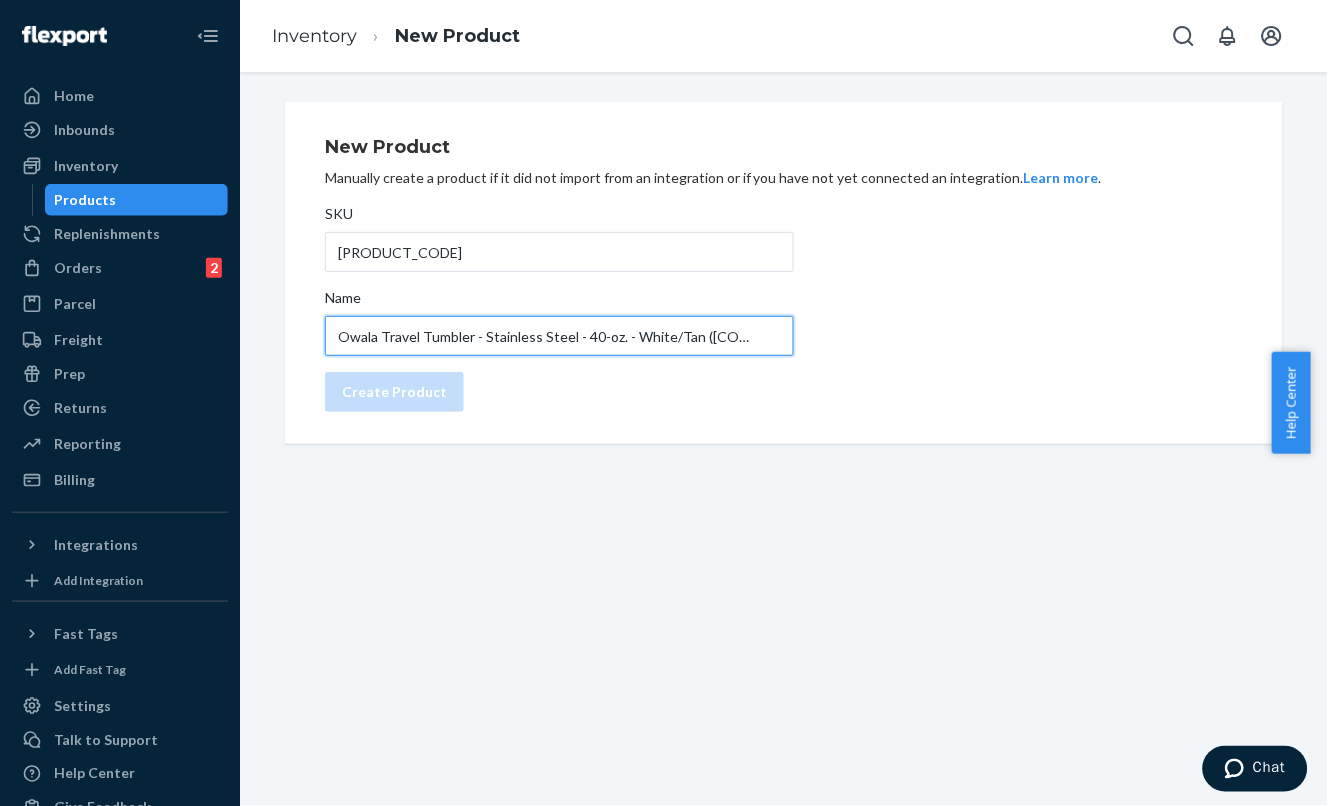 scroll, scrollTop: 0, scrollLeft: 102, axis: horizontal 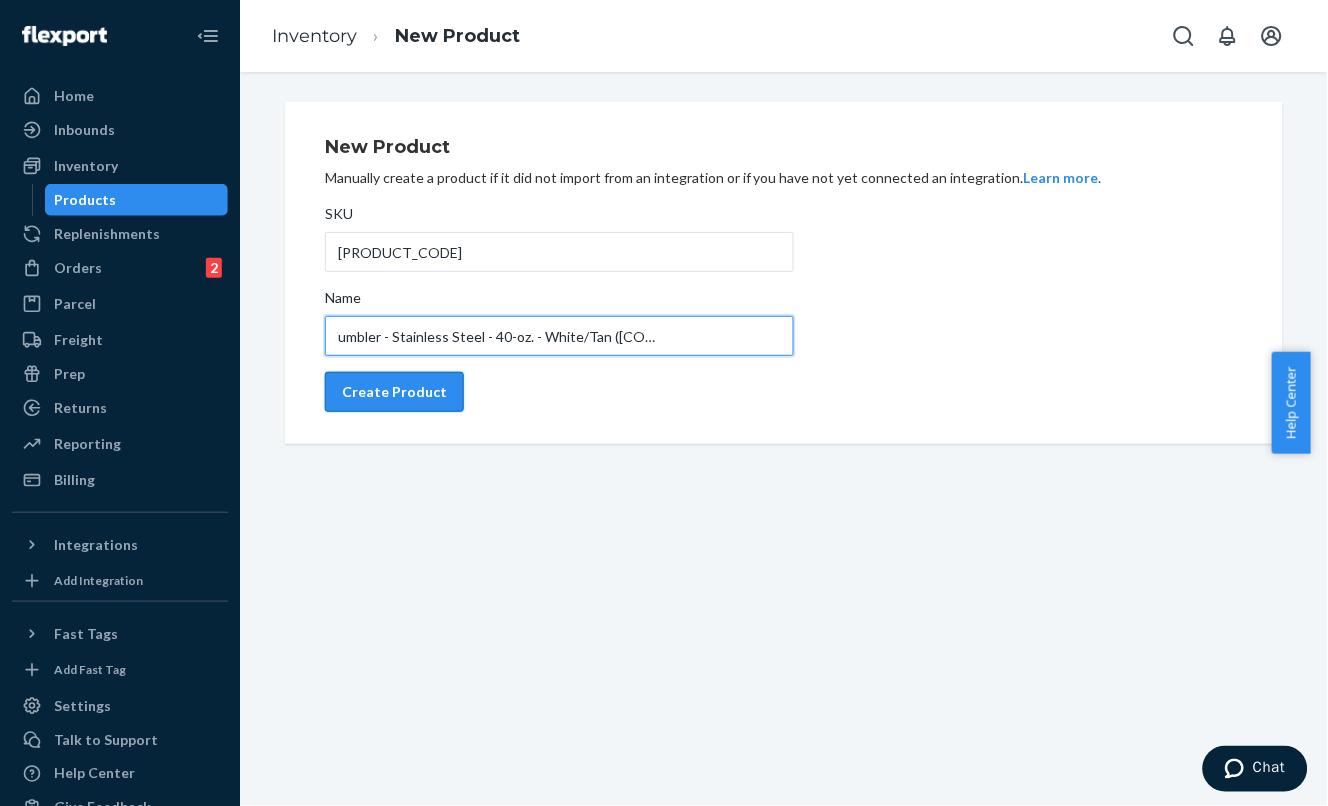 type on "Owala Travel Tumbler - Stainless Steel - 40-oz. - White/Tan ([COLOR])(STK/UNFI)" 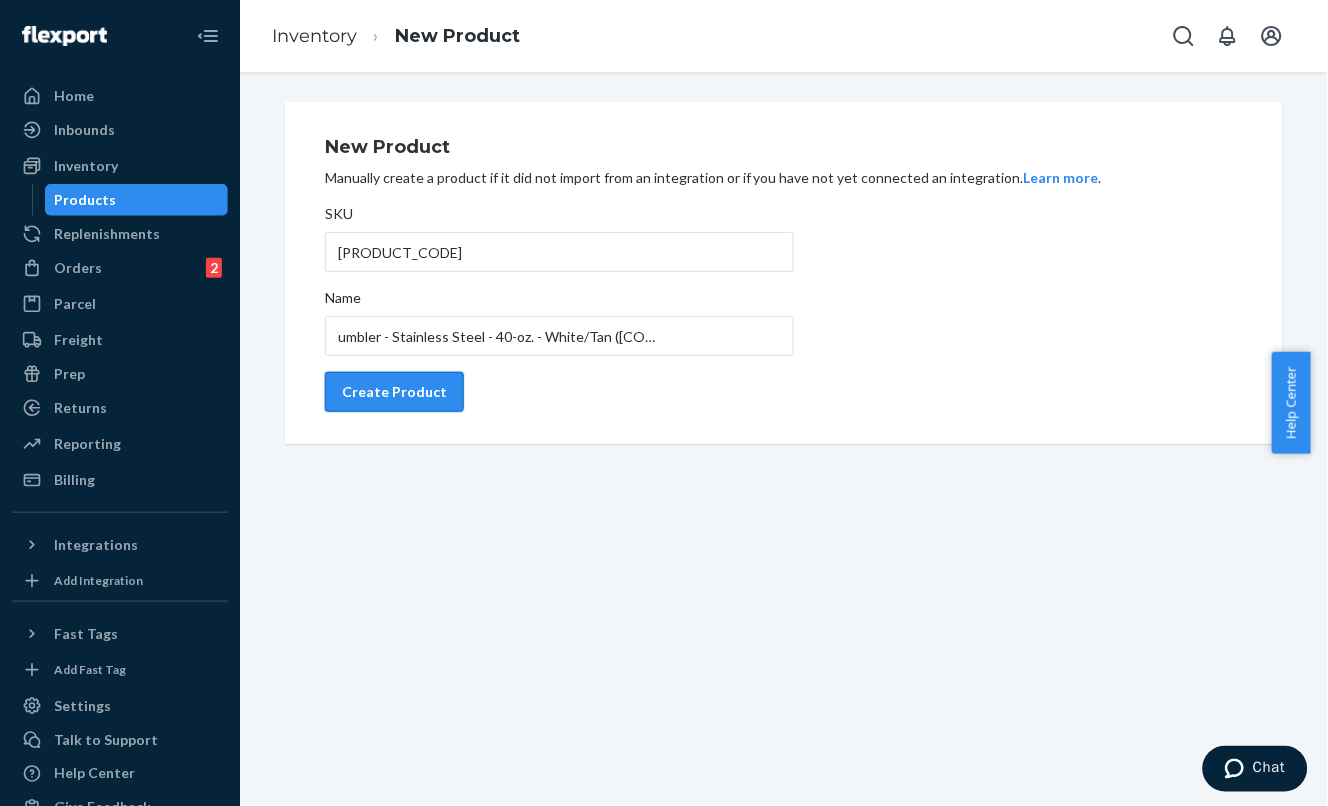 click on "Create Product" at bounding box center [394, 392] 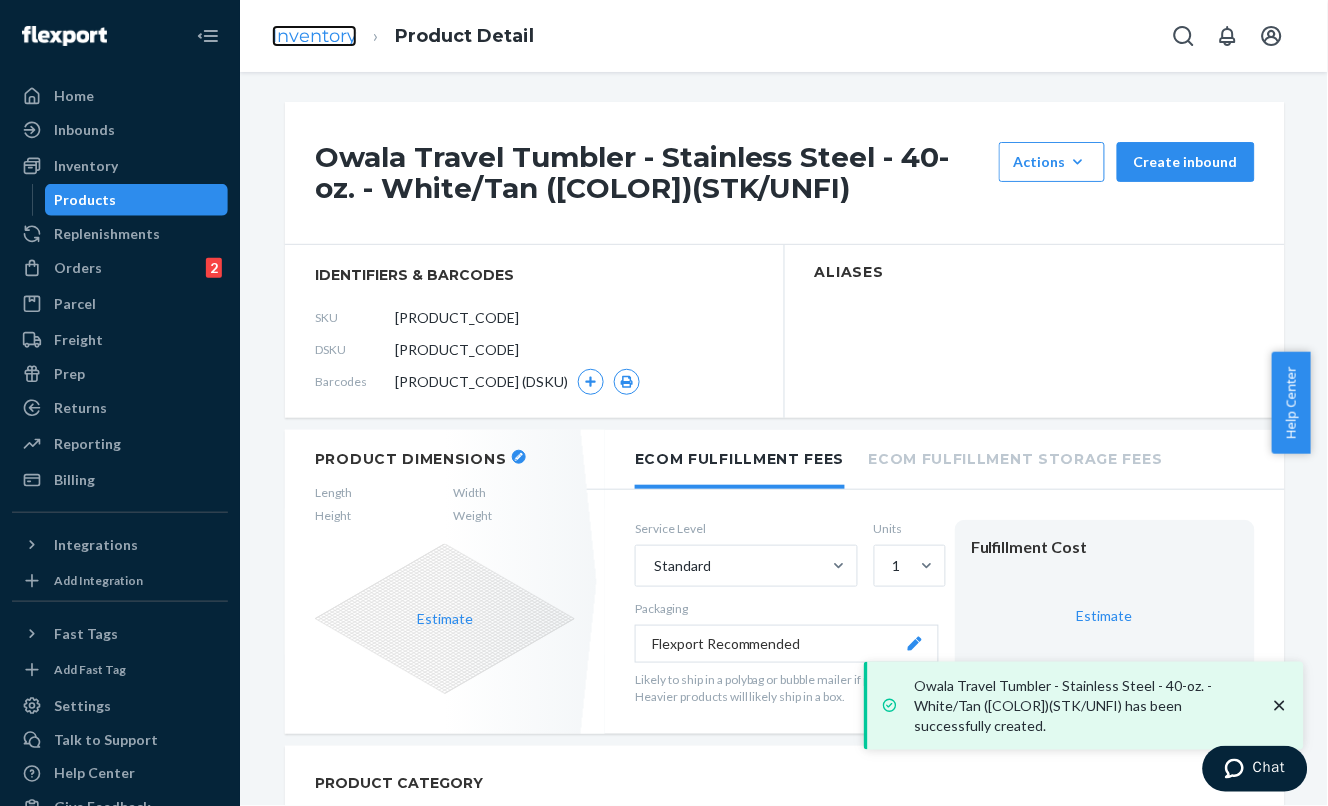 click on "Inventory" at bounding box center (314, 36) 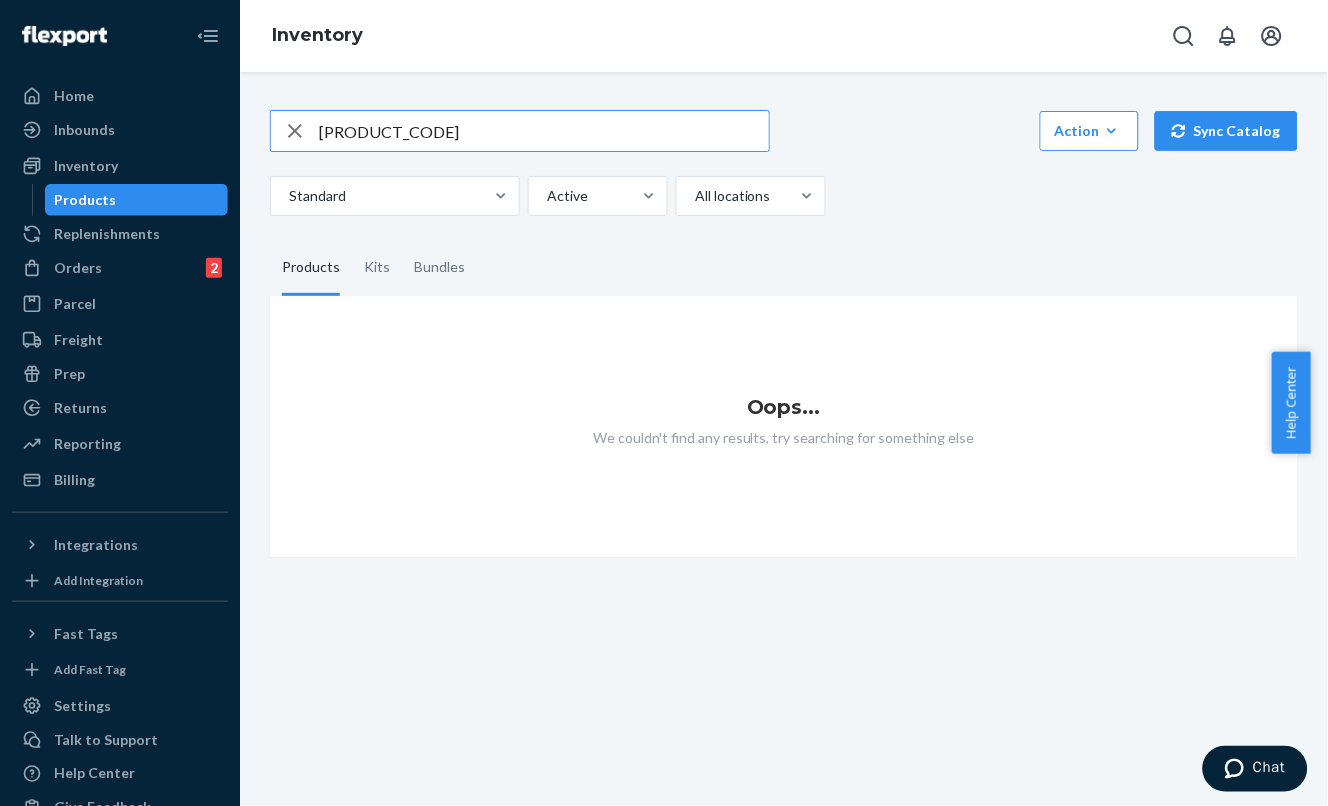 click on "[PRODUCT_CODE]" at bounding box center [544, 131] 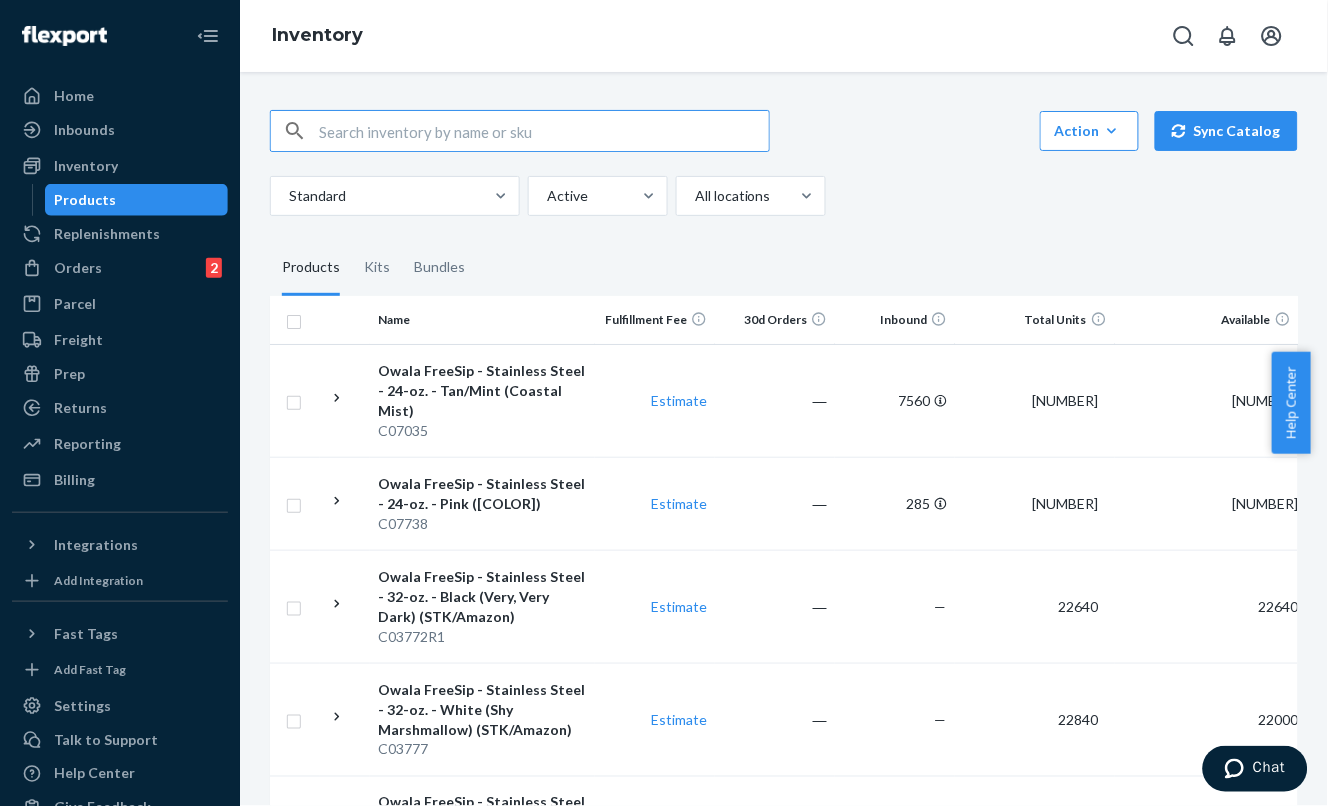 click at bounding box center [544, 131] 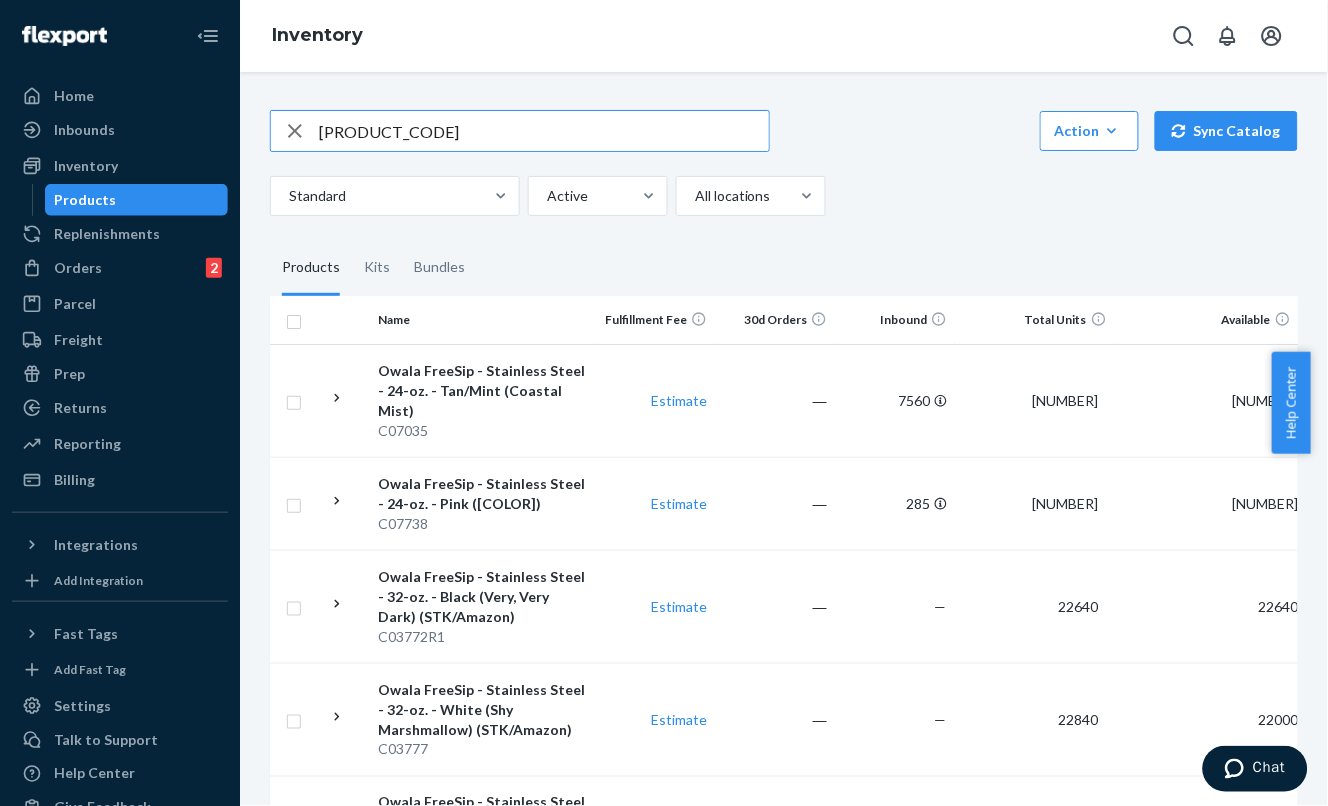 type on "[PRODUCT_CODE]" 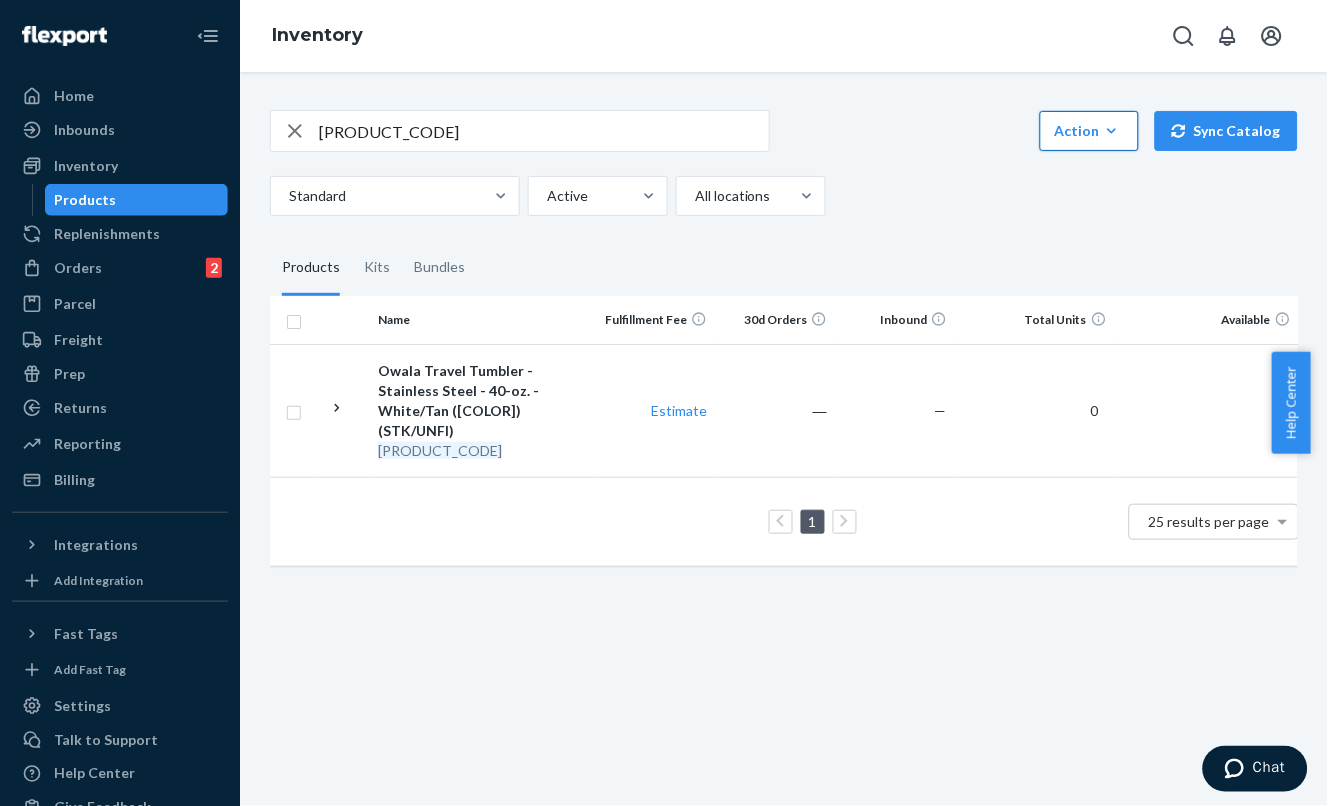 click on "Action" at bounding box center [1089, 131] 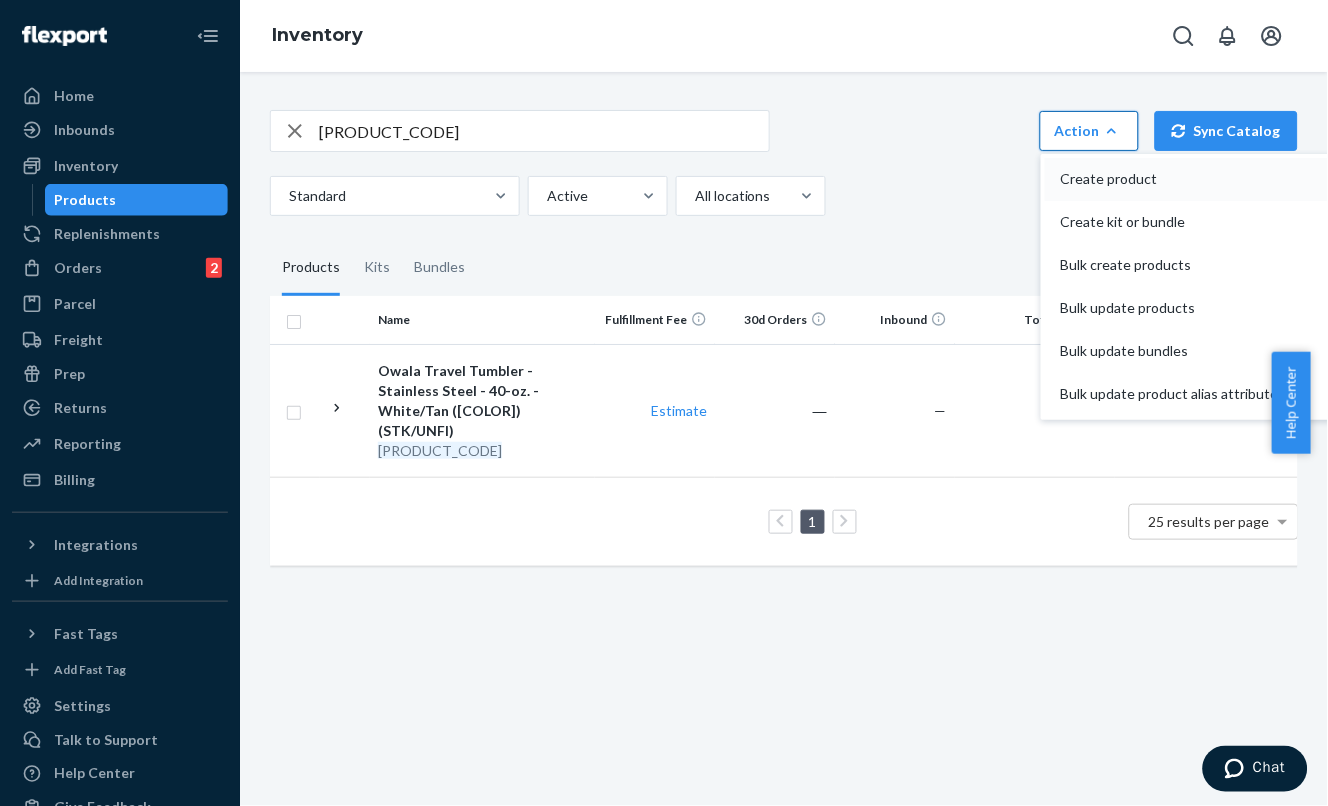 click on "Create product" at bounding box center [1170, 179] 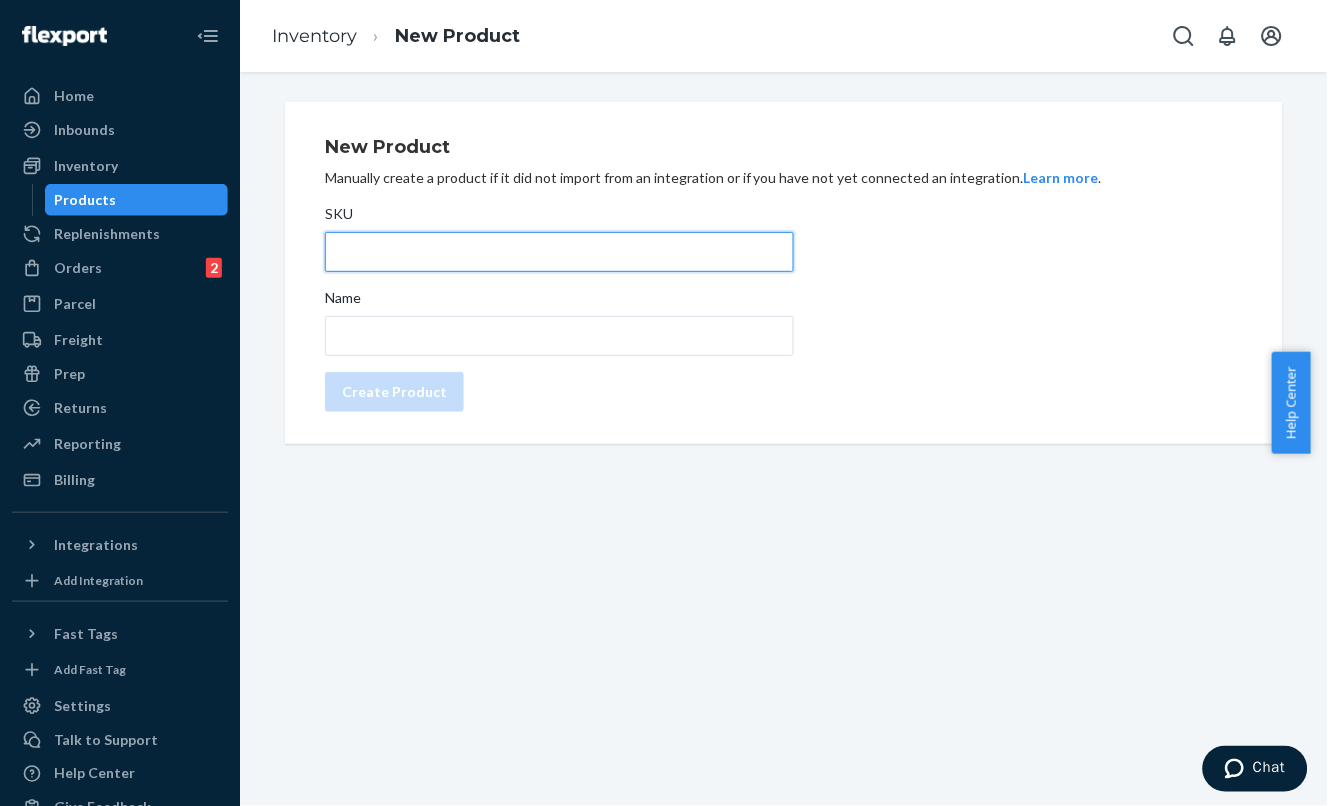 click on "SKU" at bounding box center [559, 252] 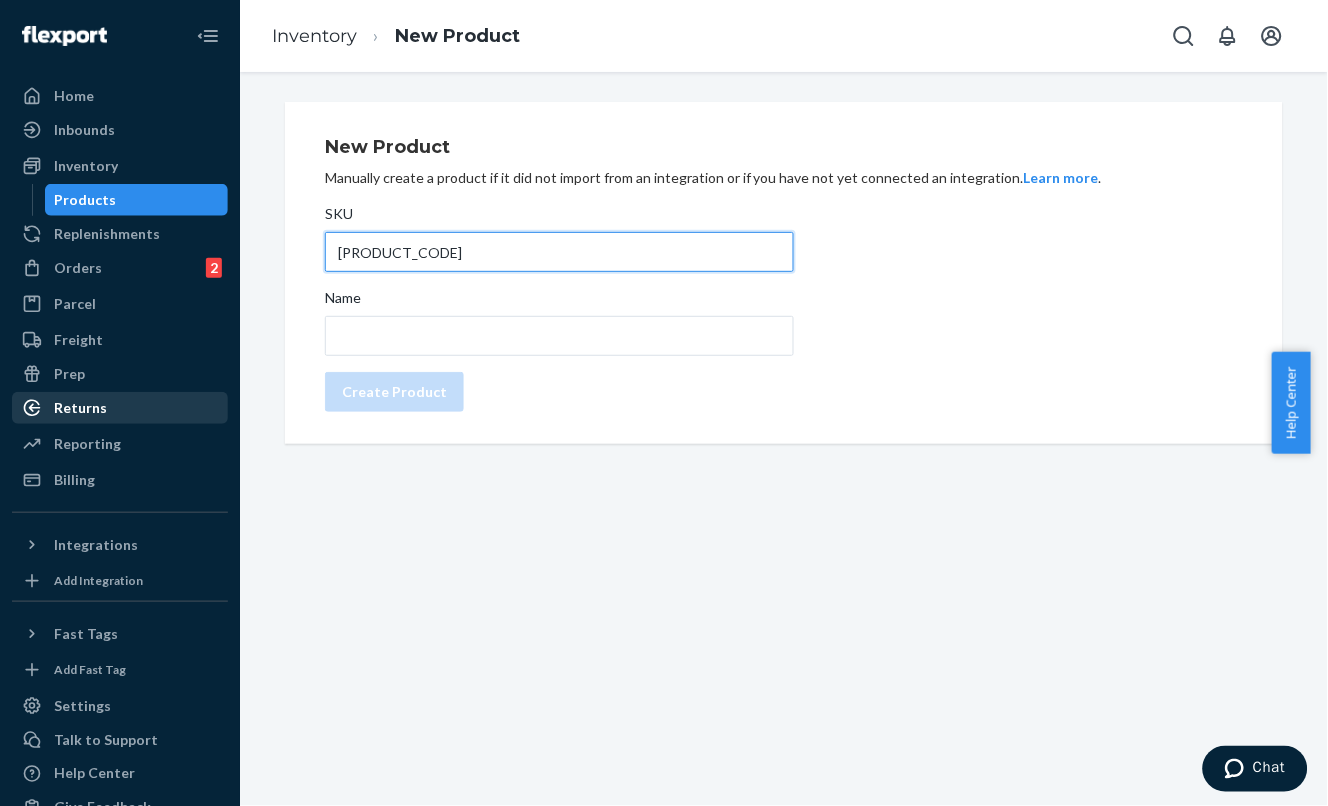 type on "[PRODUCT_CODE]" 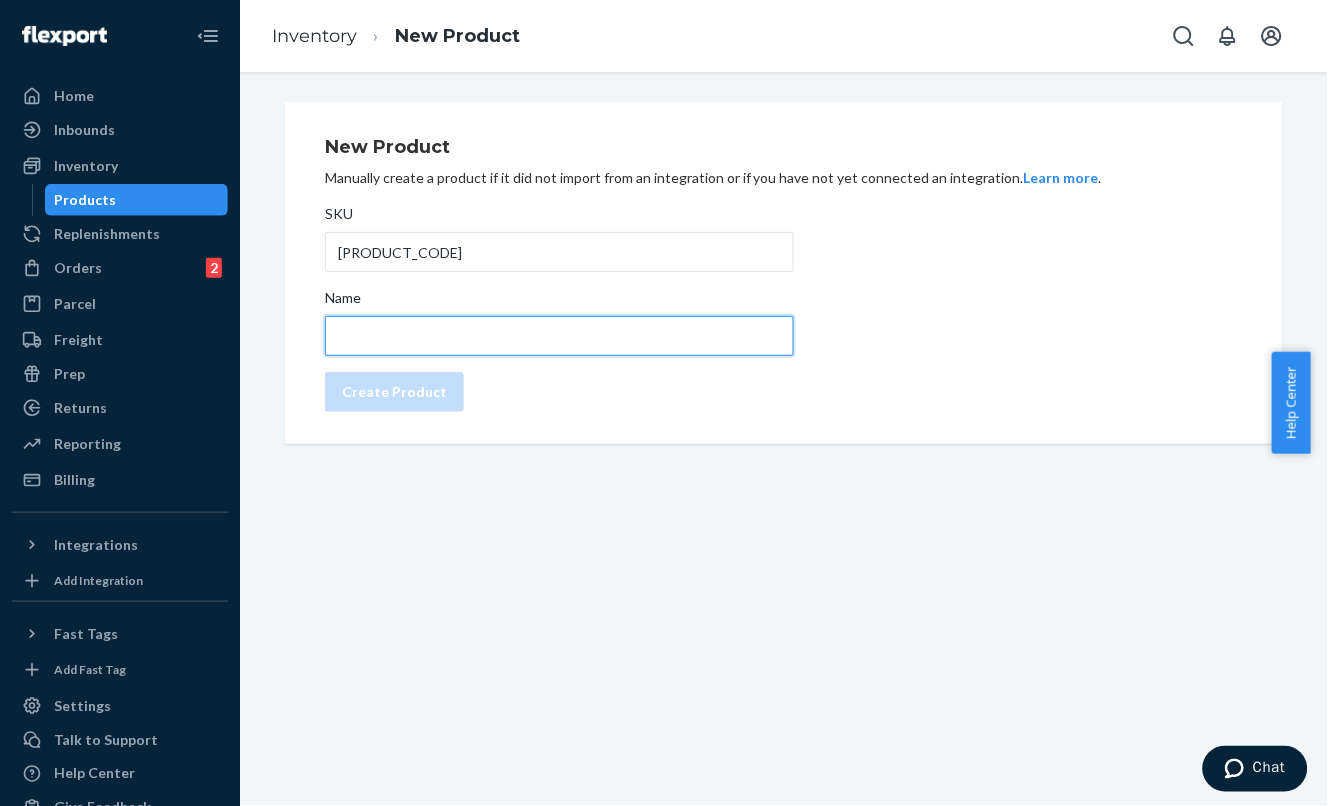 click on "Name" at bounding box center [559, 336] 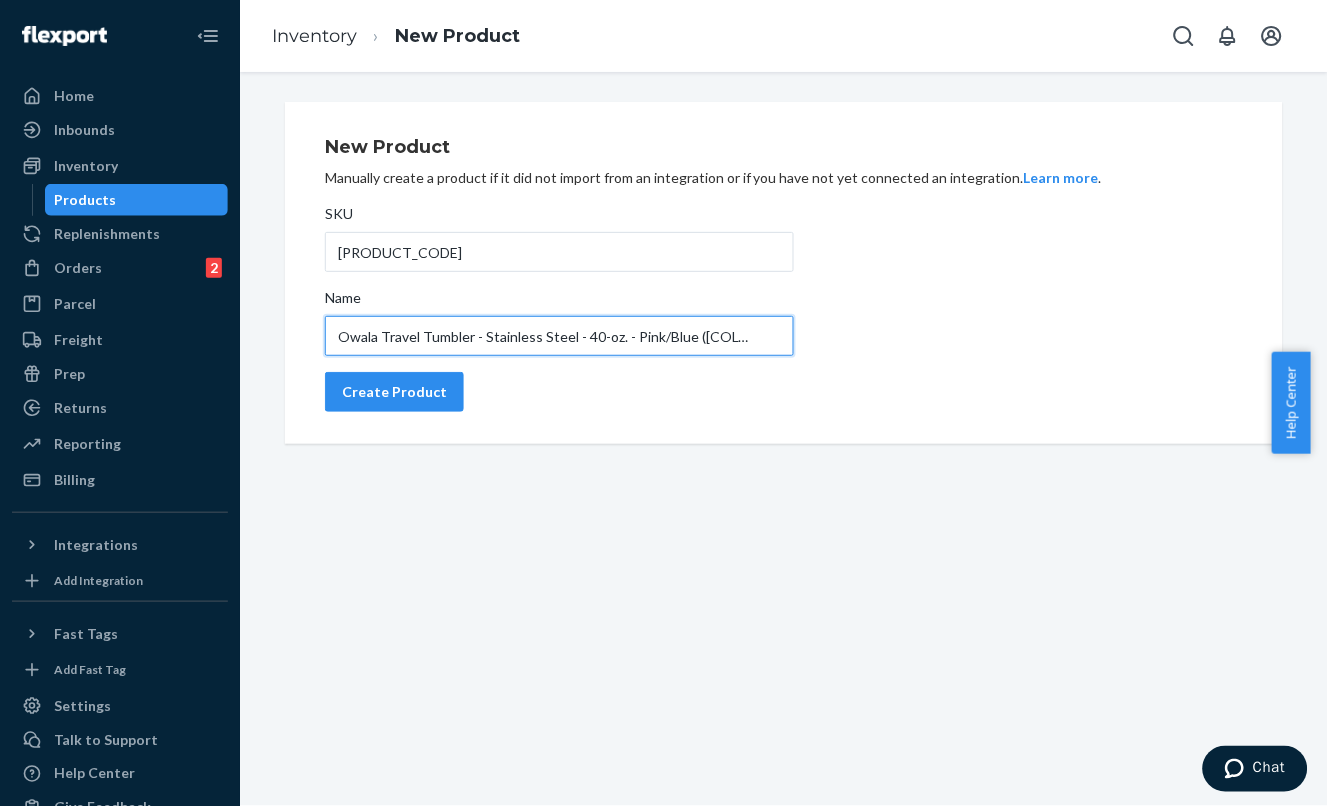 scroll, scrollTop: 0, scrollLeft: 145, axis: horizontal 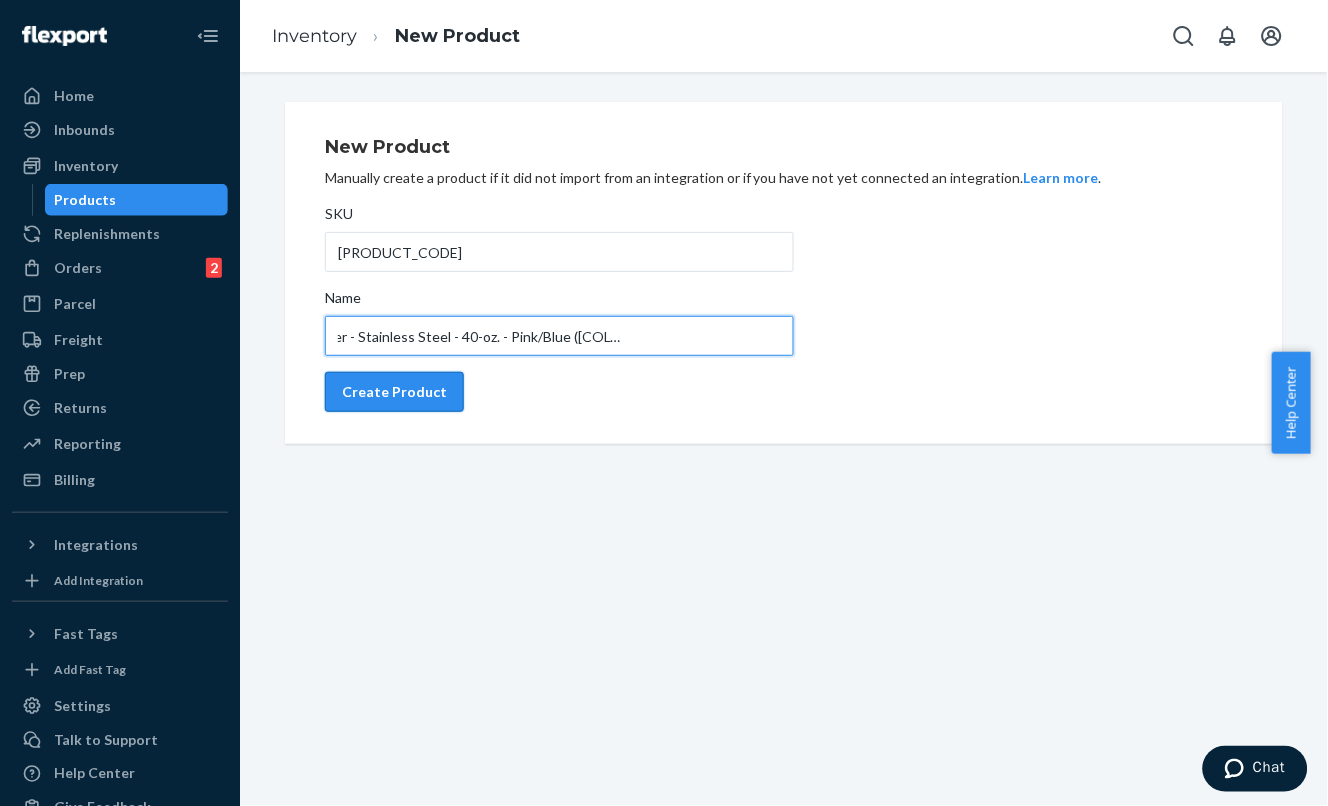 type on "Owala Travel Tumbler - Stainless Steel - 40-oz. - Pink/Blue ([COLOR]) (Academy Sports)" 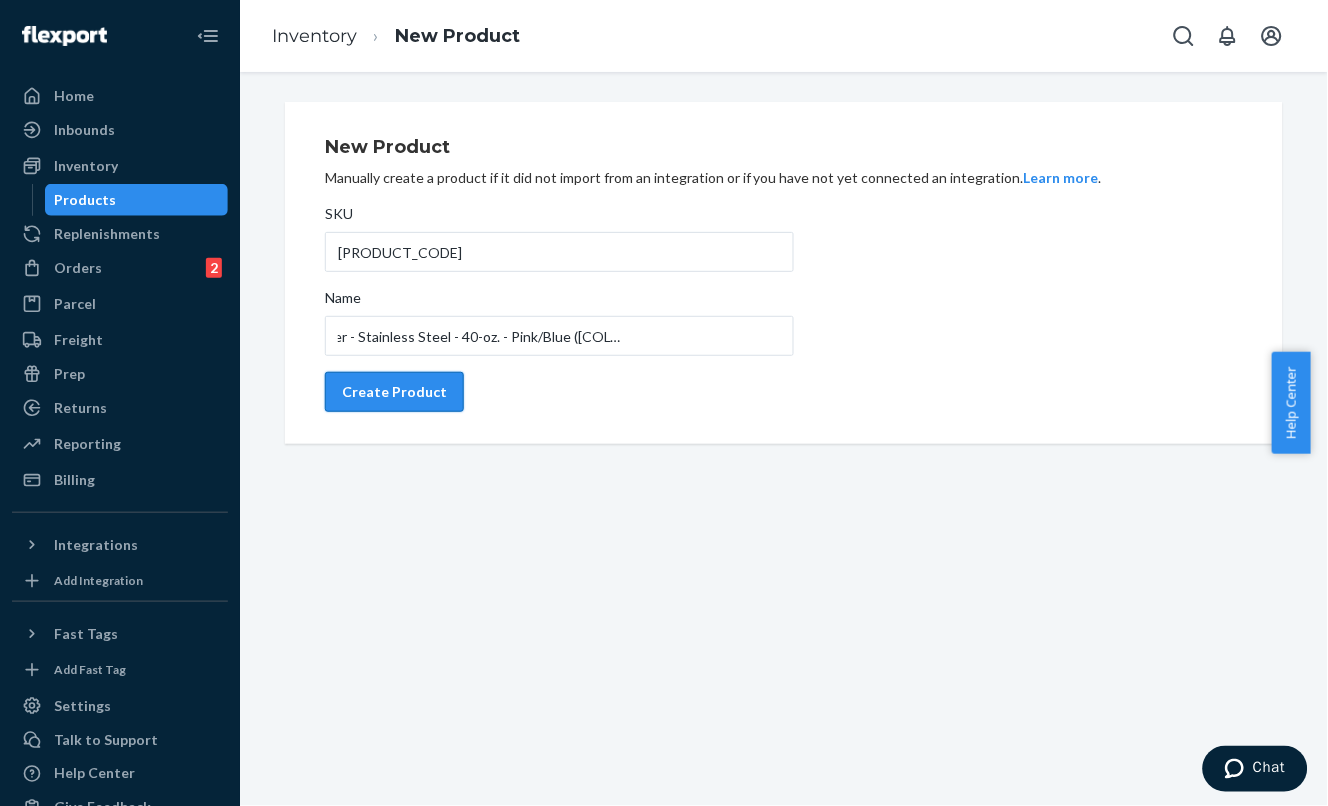 click on "Create Product" at bounding box center (394, 392) 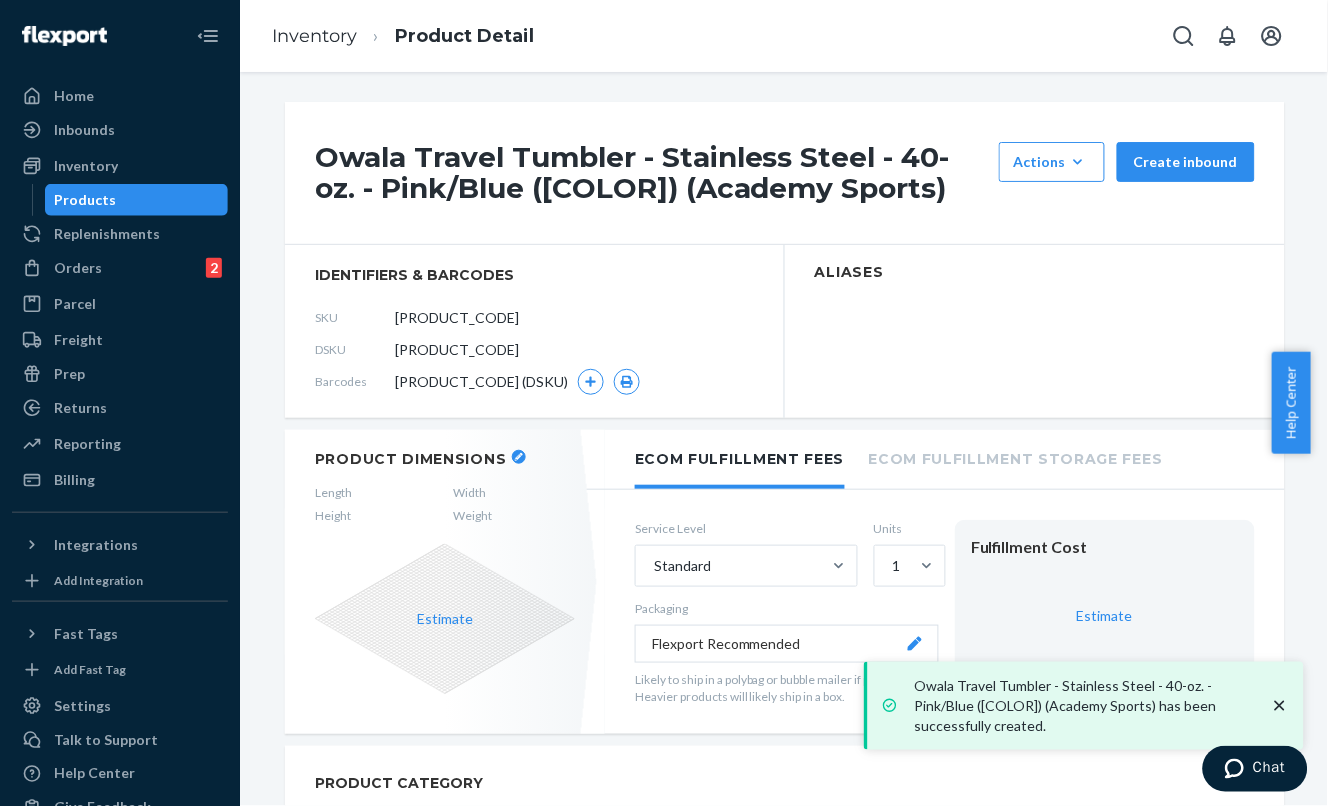 click on "Inventory Product Detail" at bounding box center (403, 36) 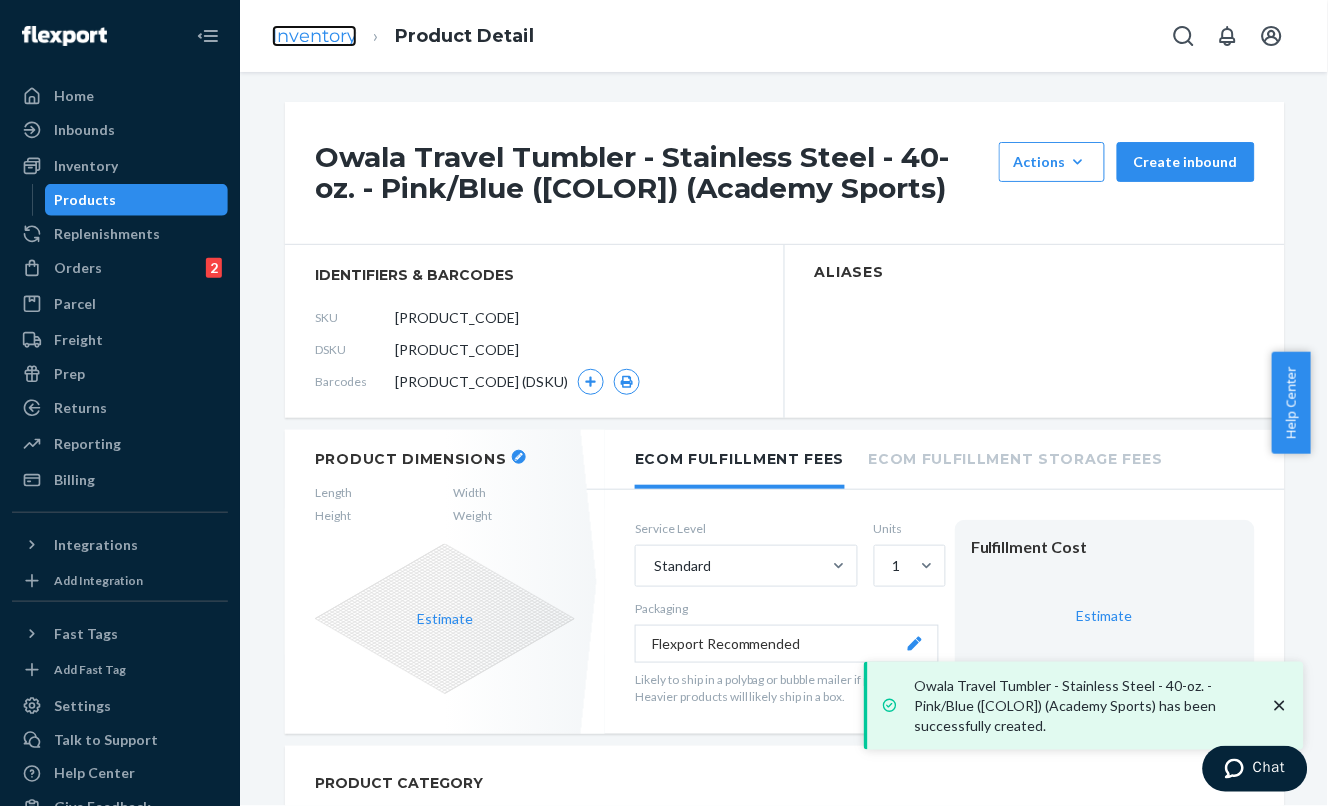click on "Inventory" at bounding box center (314, 36) 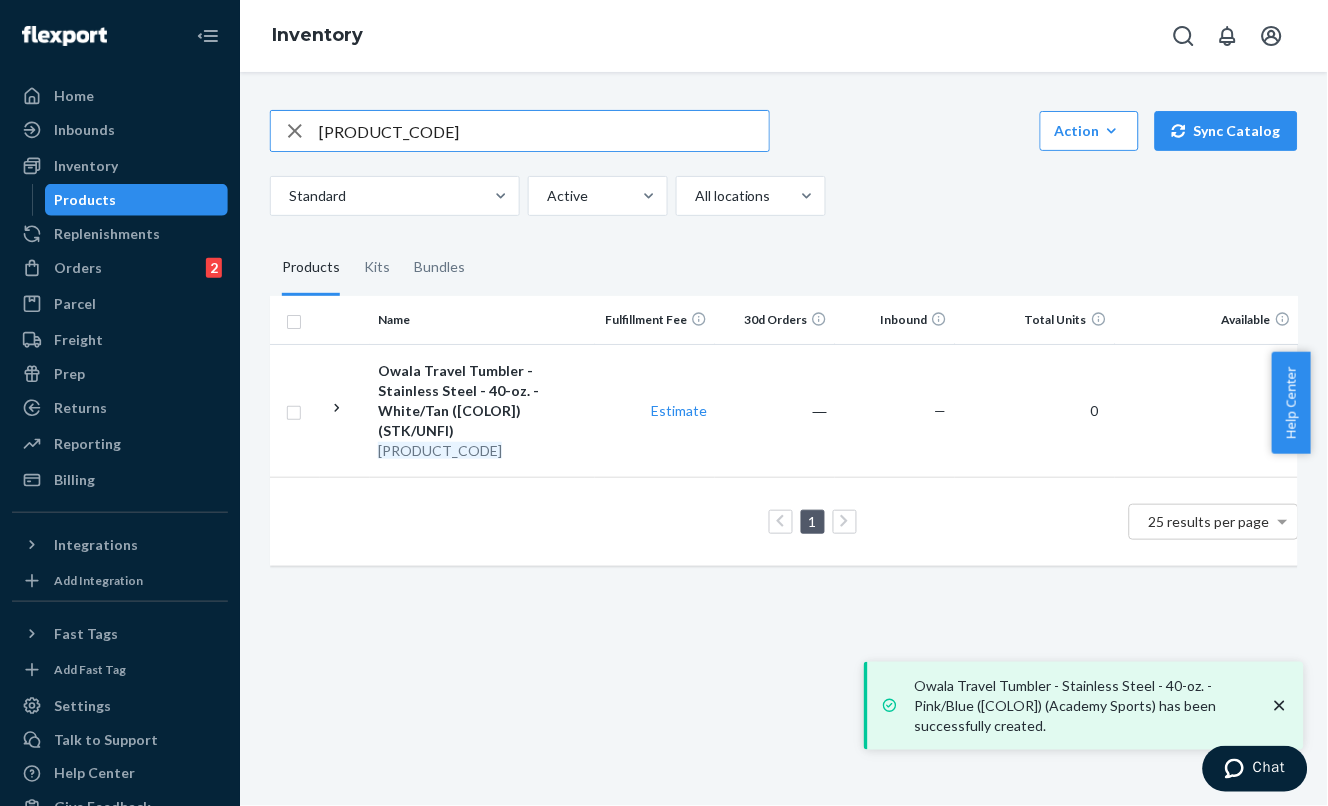 click on "[PRODUCT_CODE]" at bounding box center [544, 131] 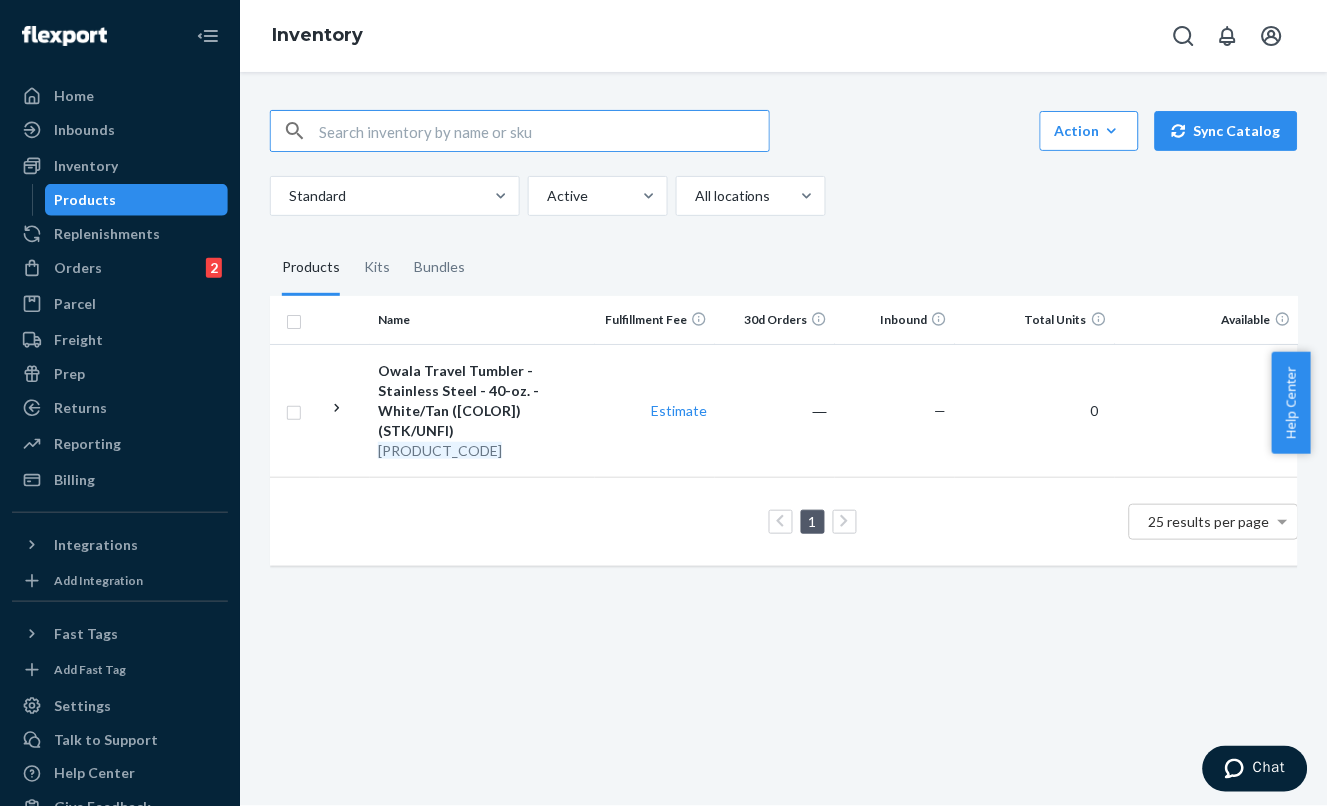 type 